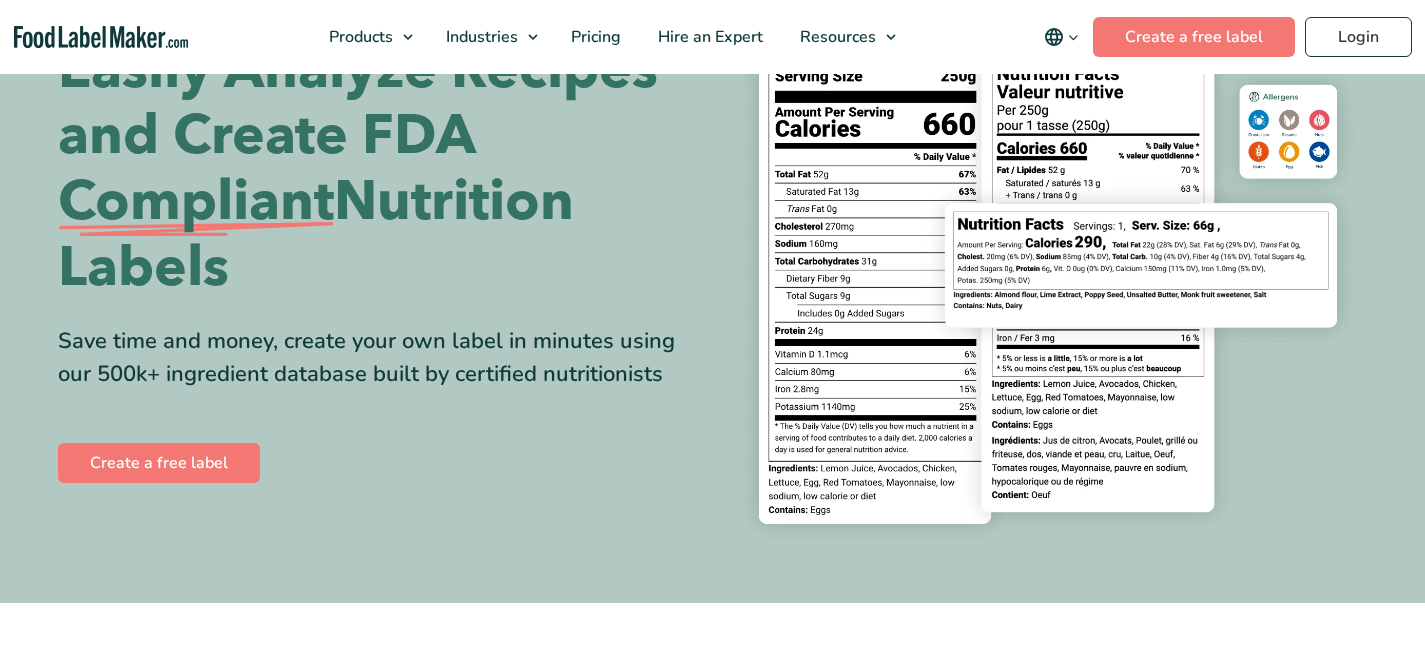 scroll, scrollTop: 0, scrollLeft: 0, axis: both 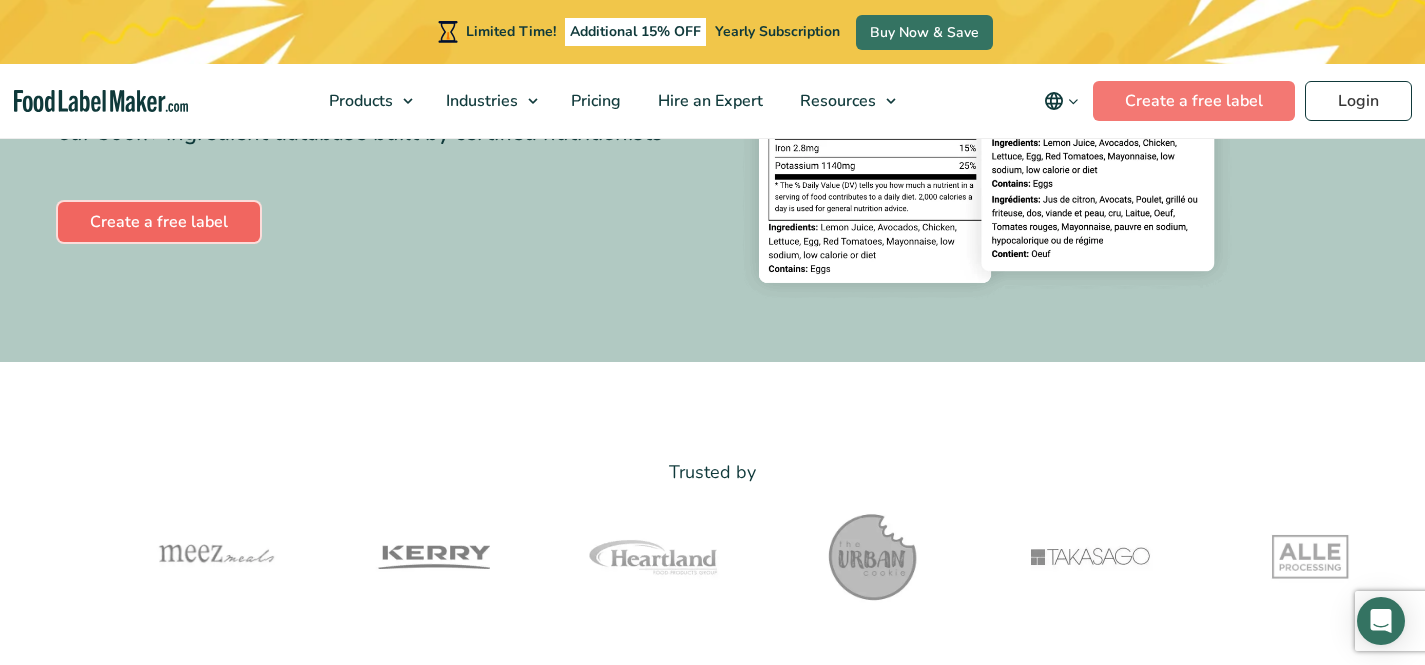 click on "Create a free label" at bounding box center [159, 222] 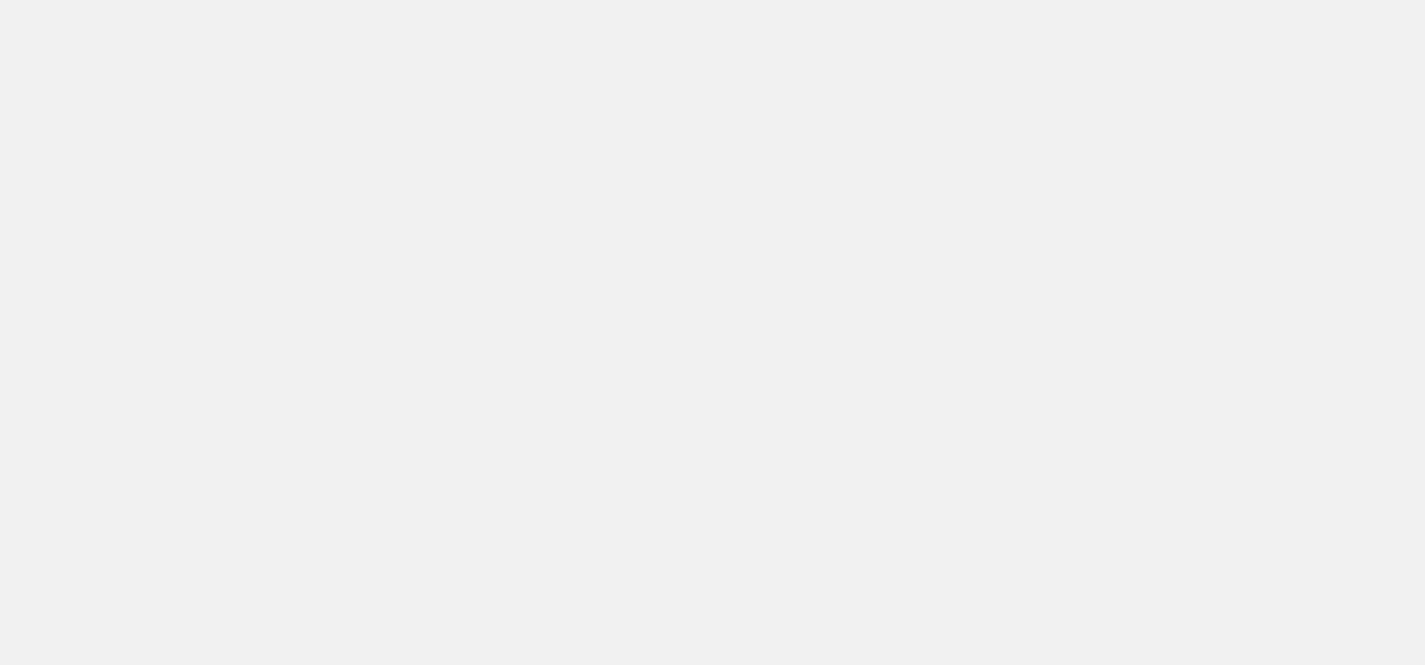 scroll, scrollTop: 0, scrollLeft: 0, axis: both 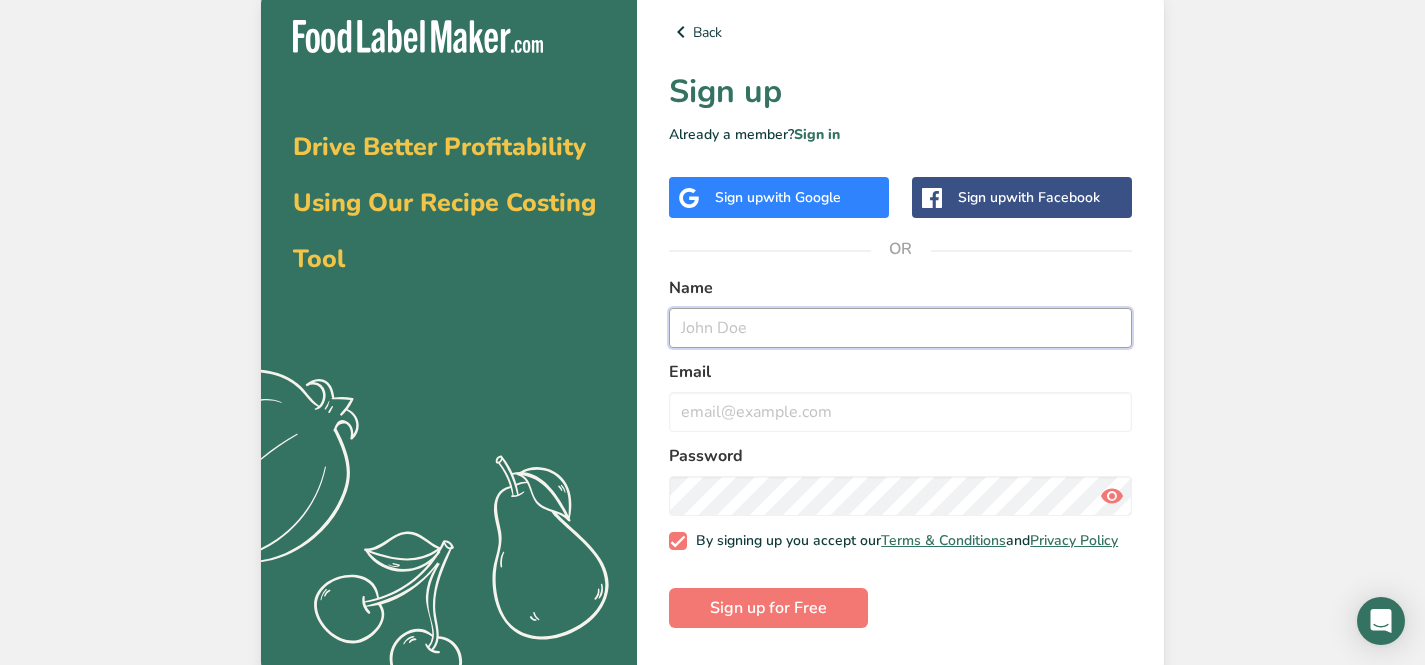 click at bounding box center [900, 328] 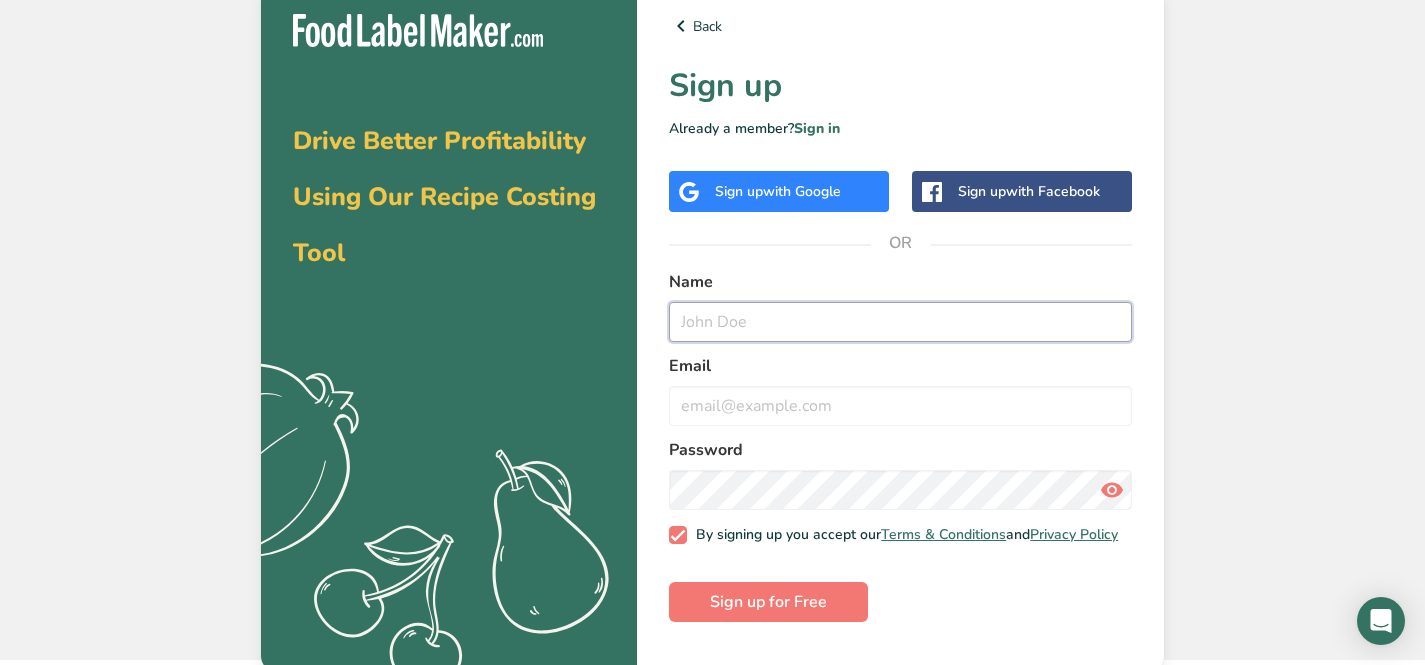 scroll, scrollTop: 11, scrollLeft: 0, axis: vertical 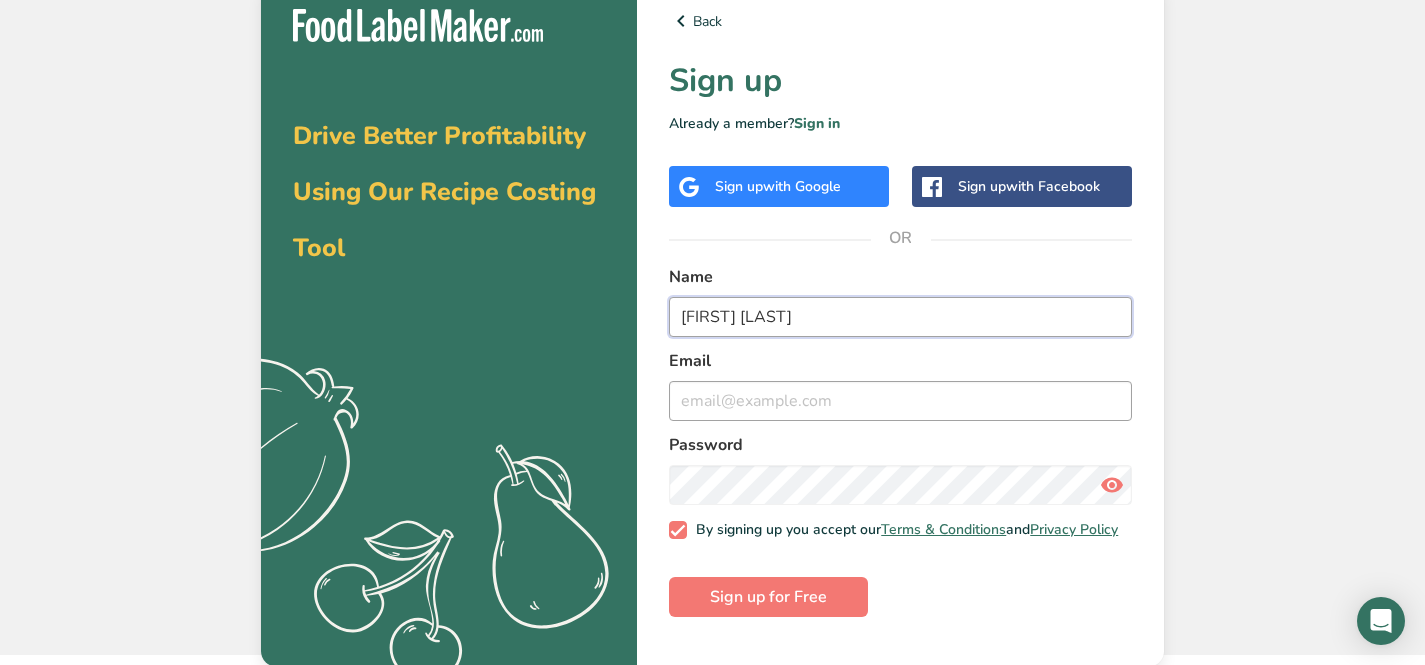 type on "Amna M" 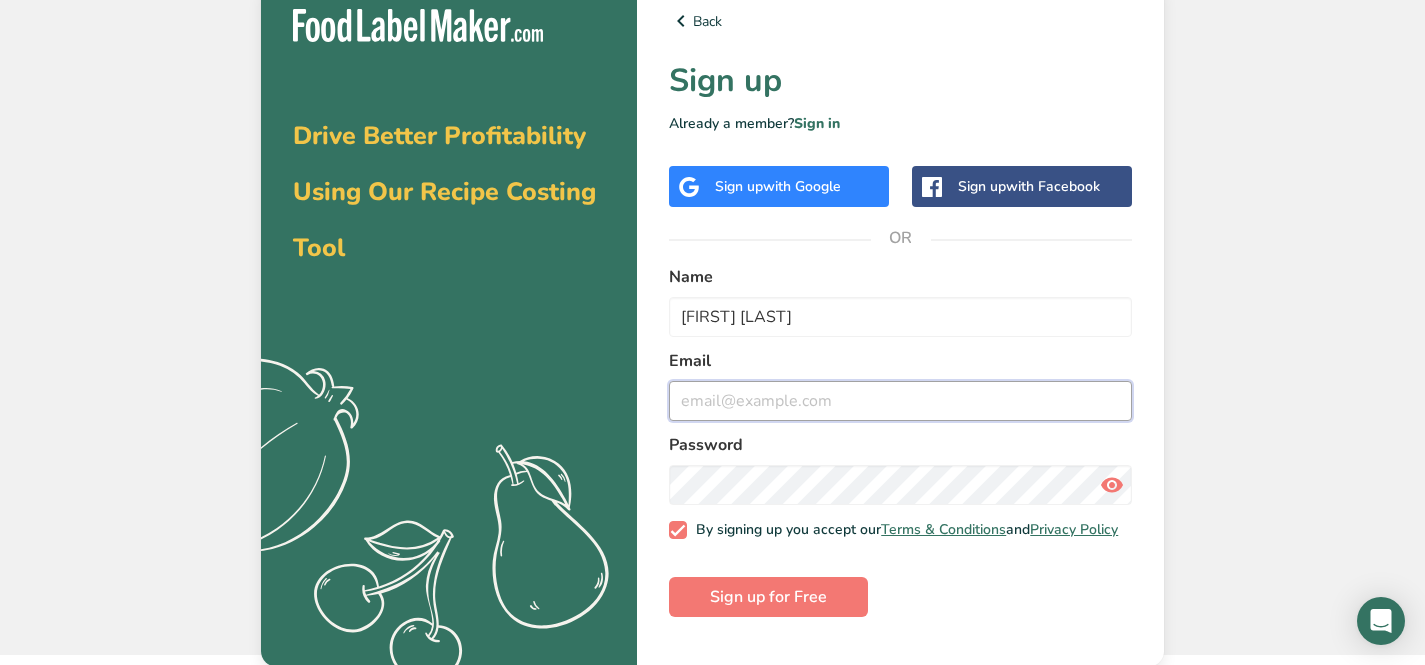 click at bounding box center [900, 401] 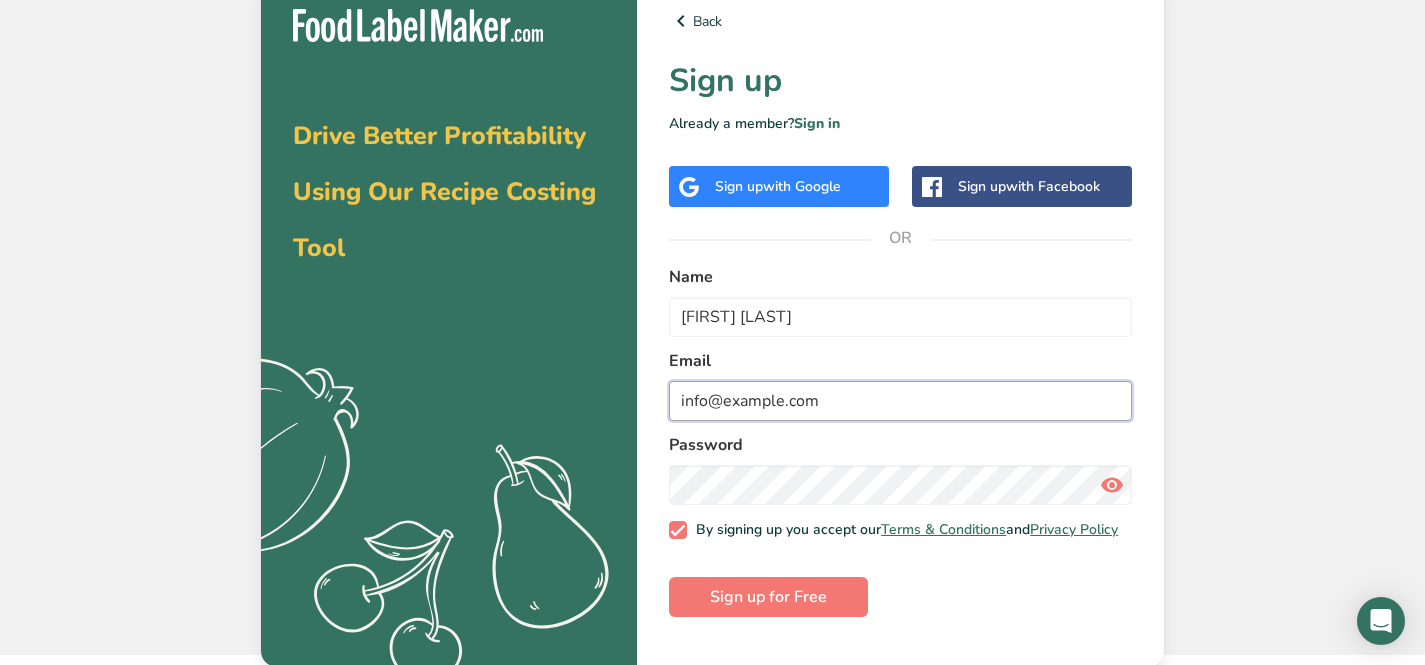 type on "info@drinkbrause.com" 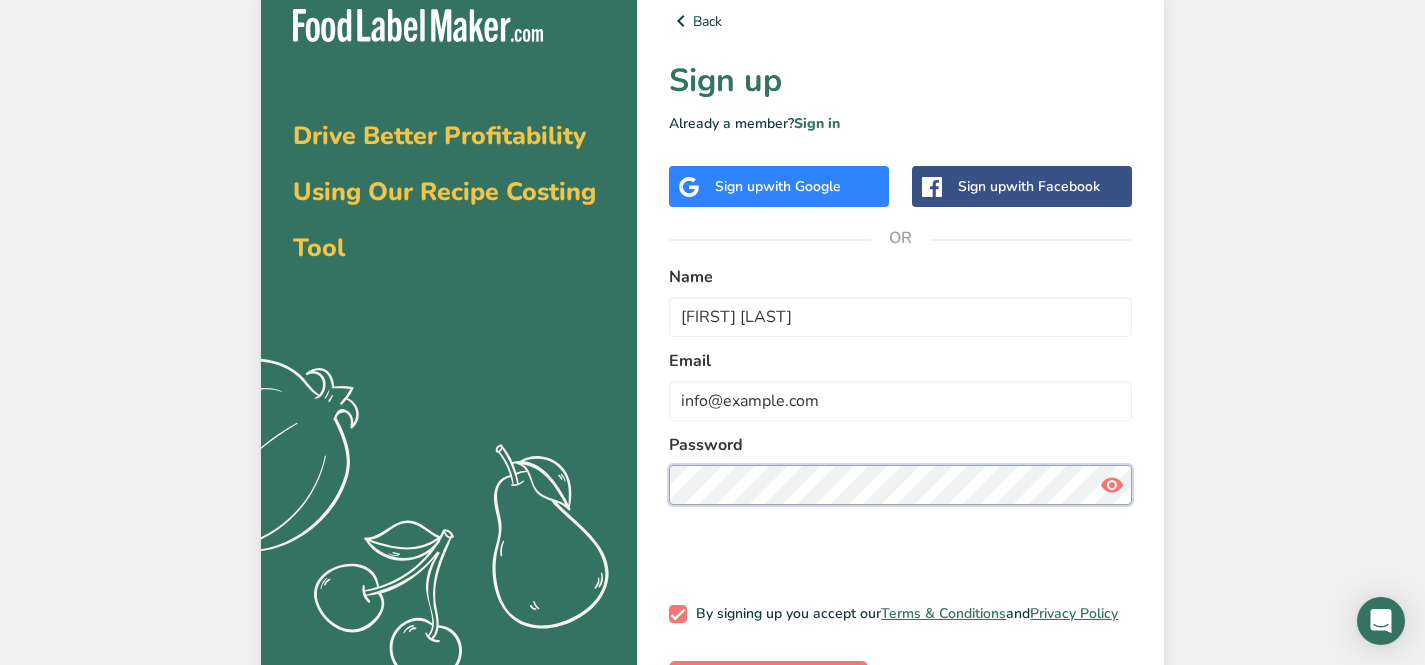 scroll, scrollTop: 11, scrollLeft: 0, axis: vertical 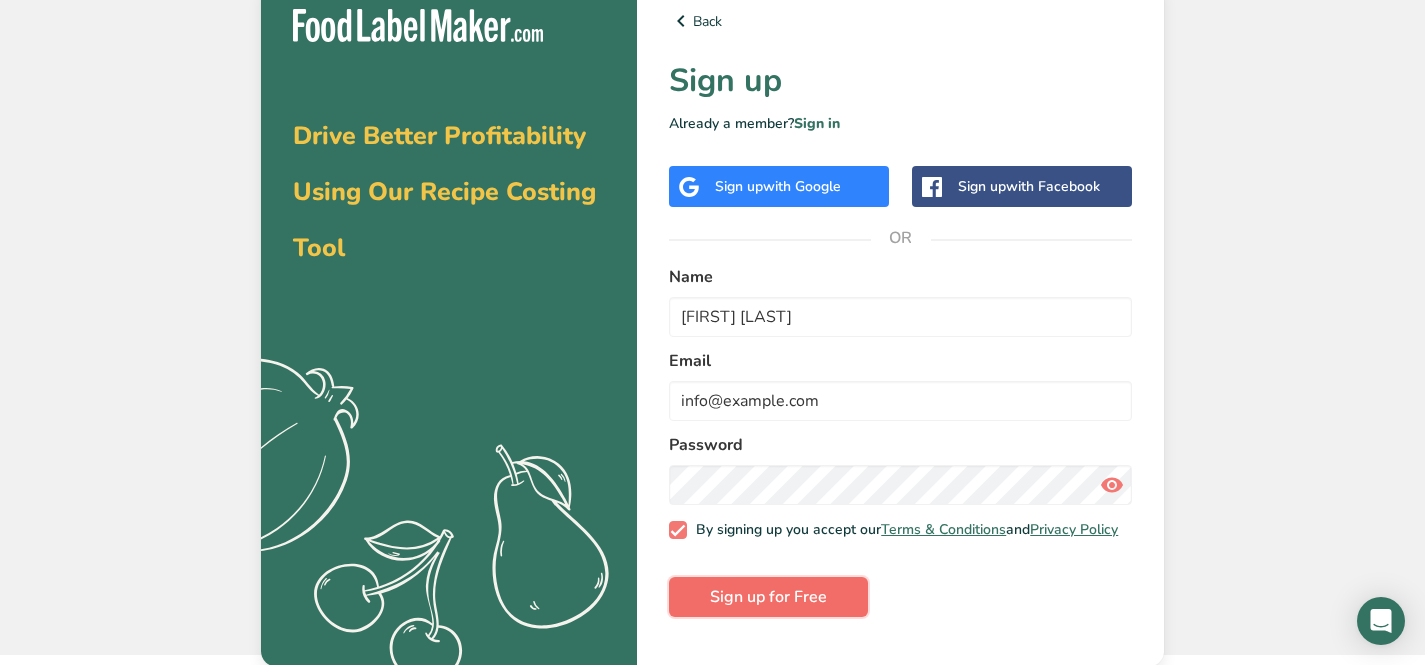 click on "Sign up for Free" at bounding box center [768, 597] 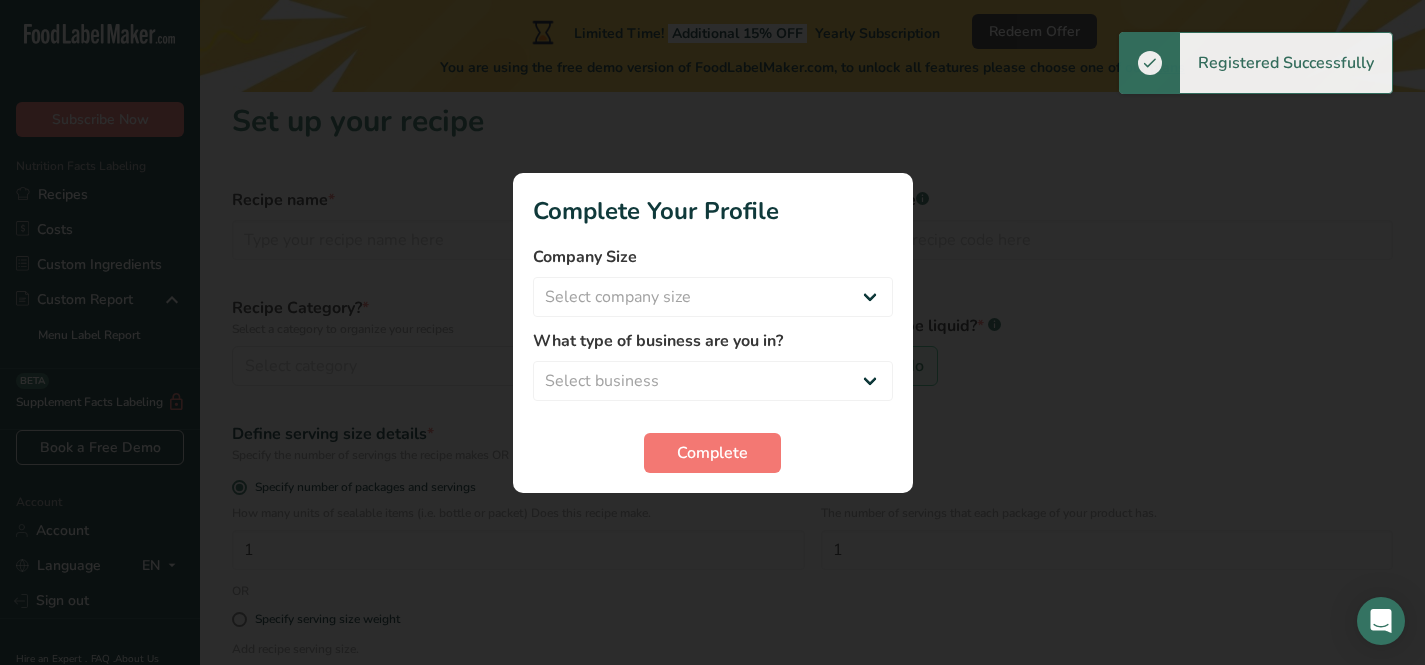 scroll, scrollTop: 0, scrollLeft: 0, axis: both 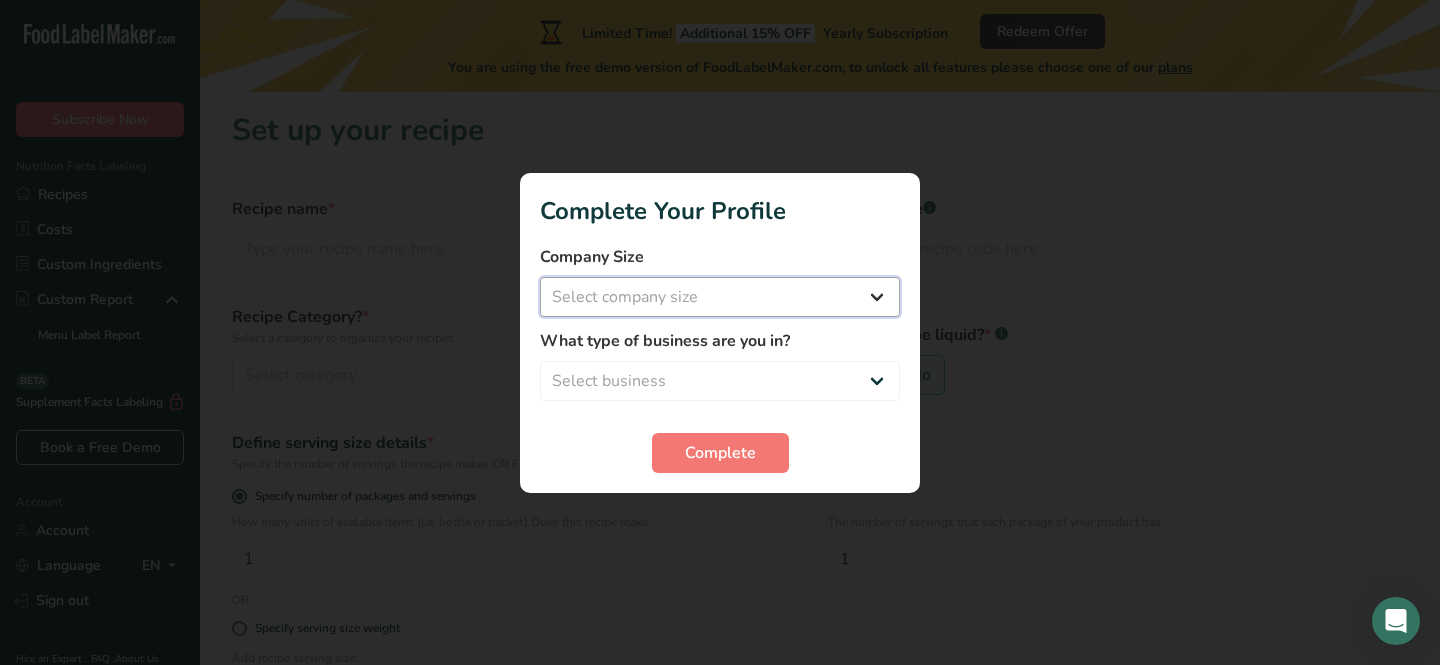 click on "Select company size
Fewer than 10 Employees
10 to 50 Employees
51 to 500 Employees
Over 500 Employees" at bounding box center [720, 297] 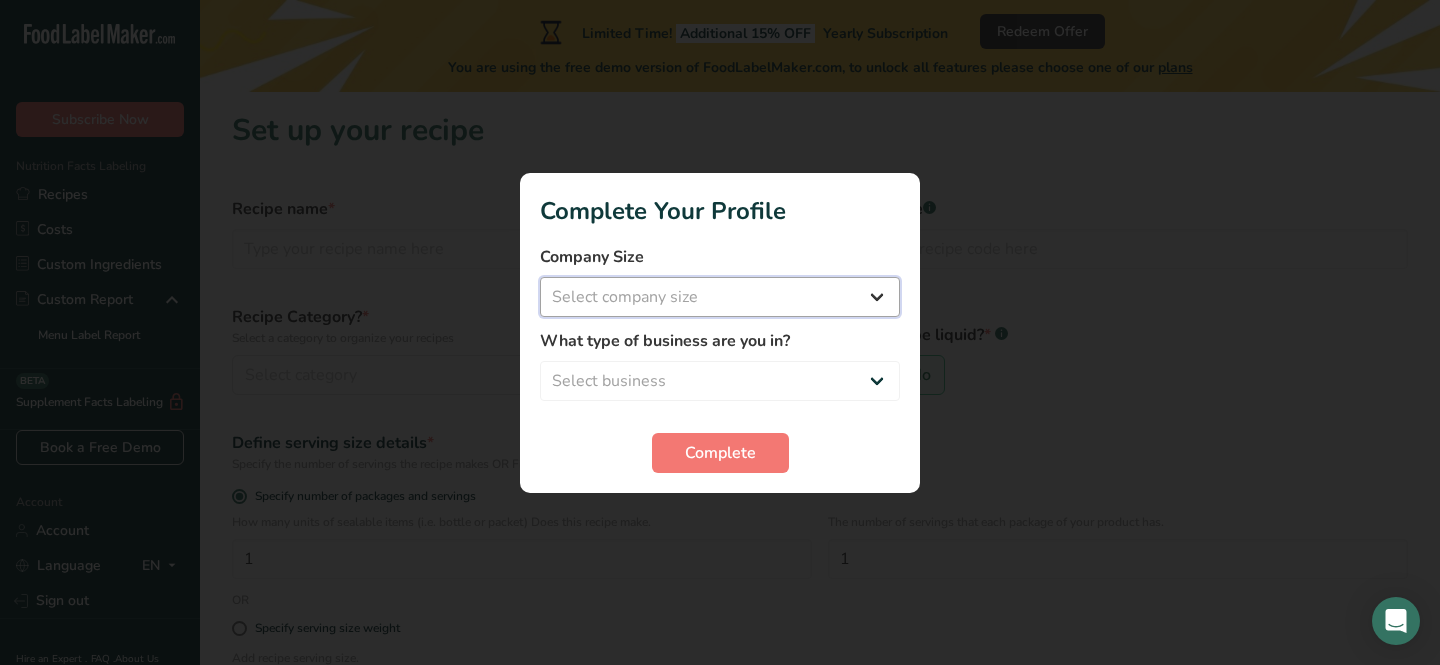 select on "1" 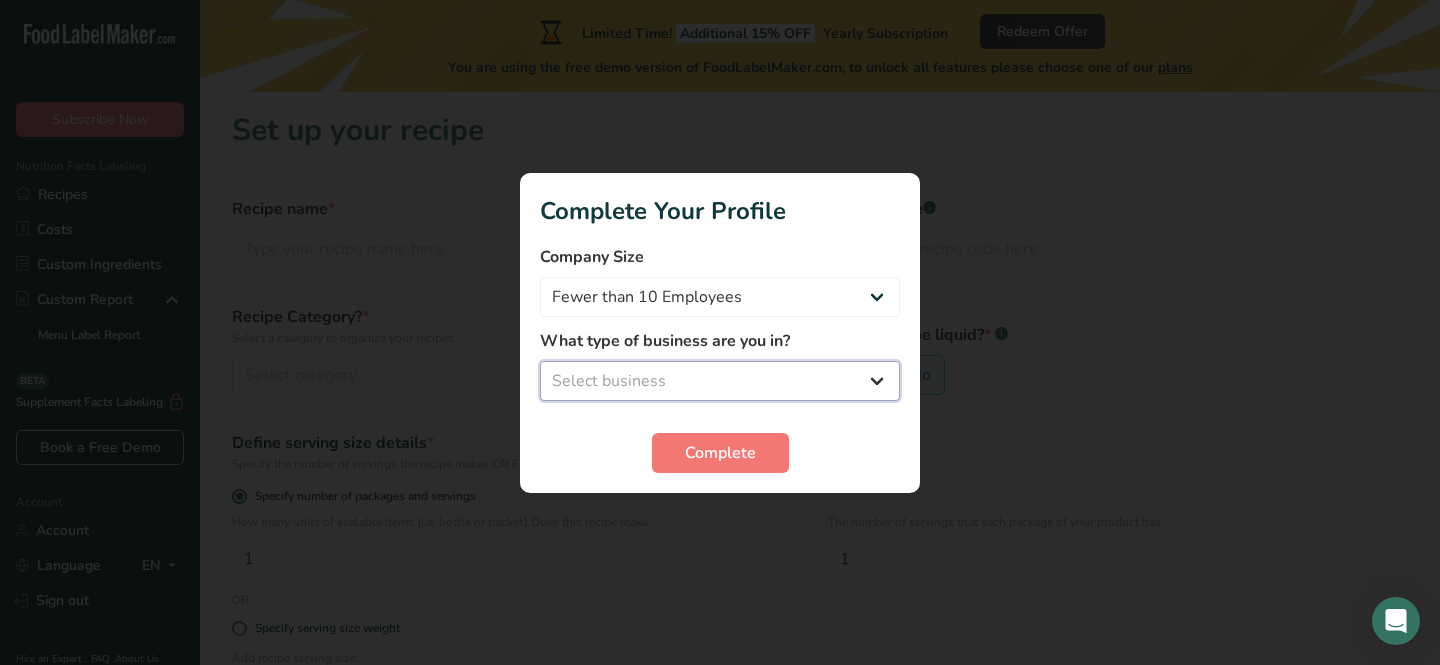 click on "Select business
Packaged Food Manufacturer
Restaurant & Cafe
Bakery
Meal Plans & Catering Company
Nutritionist
Food Blogger
Personal Trainer
Other" at bounding box center [720, 381] 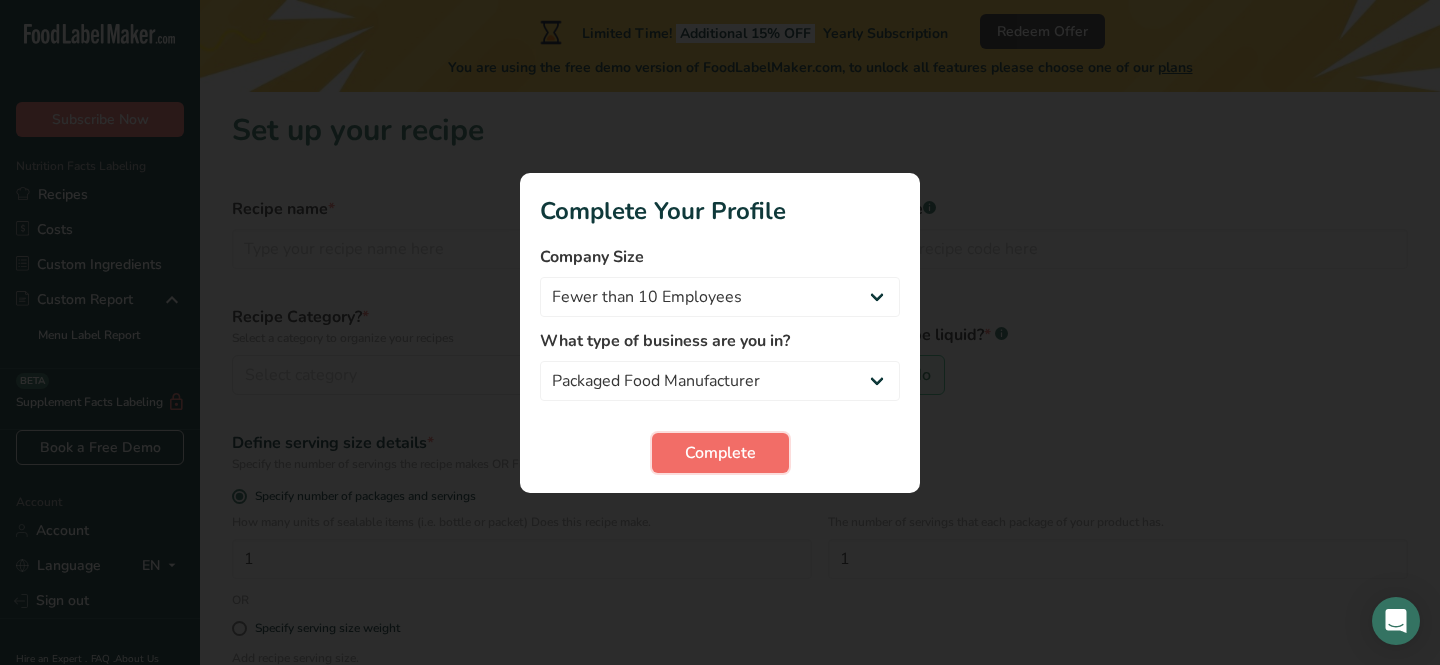 click on "Complete" at bounding box center (720, 453) 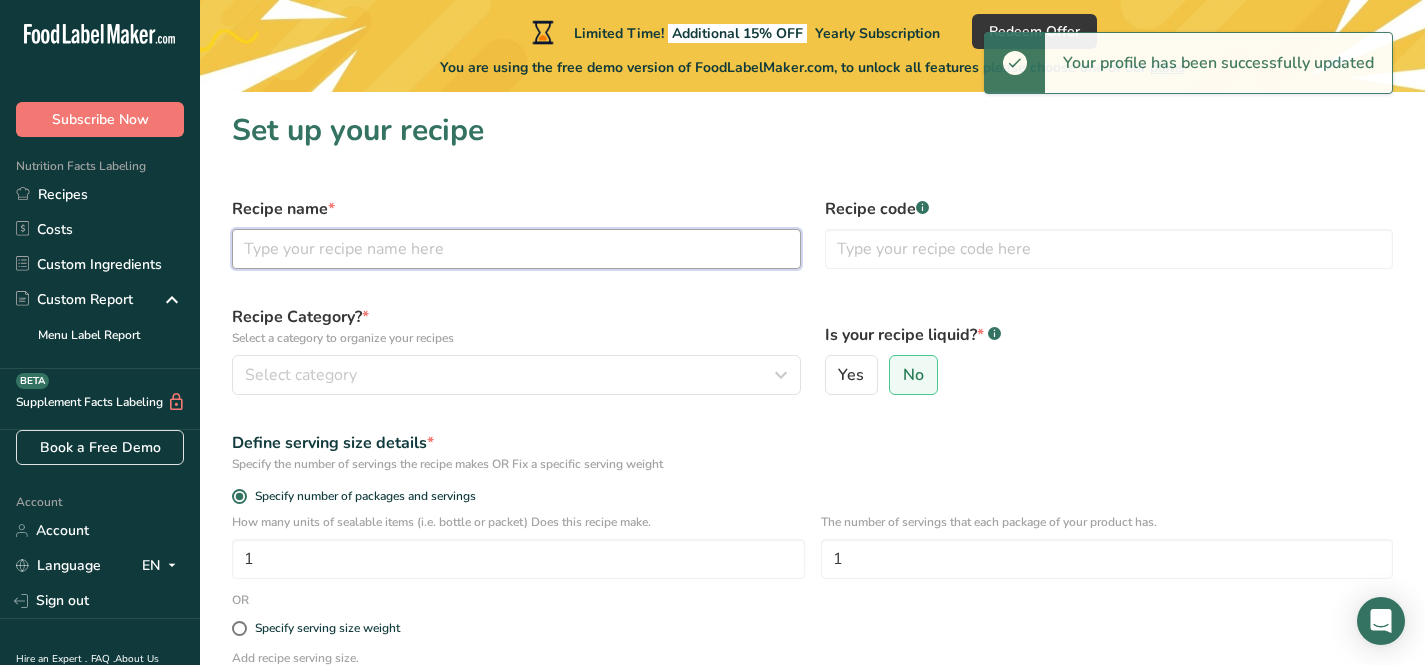 click at bounding box center (516, 249) 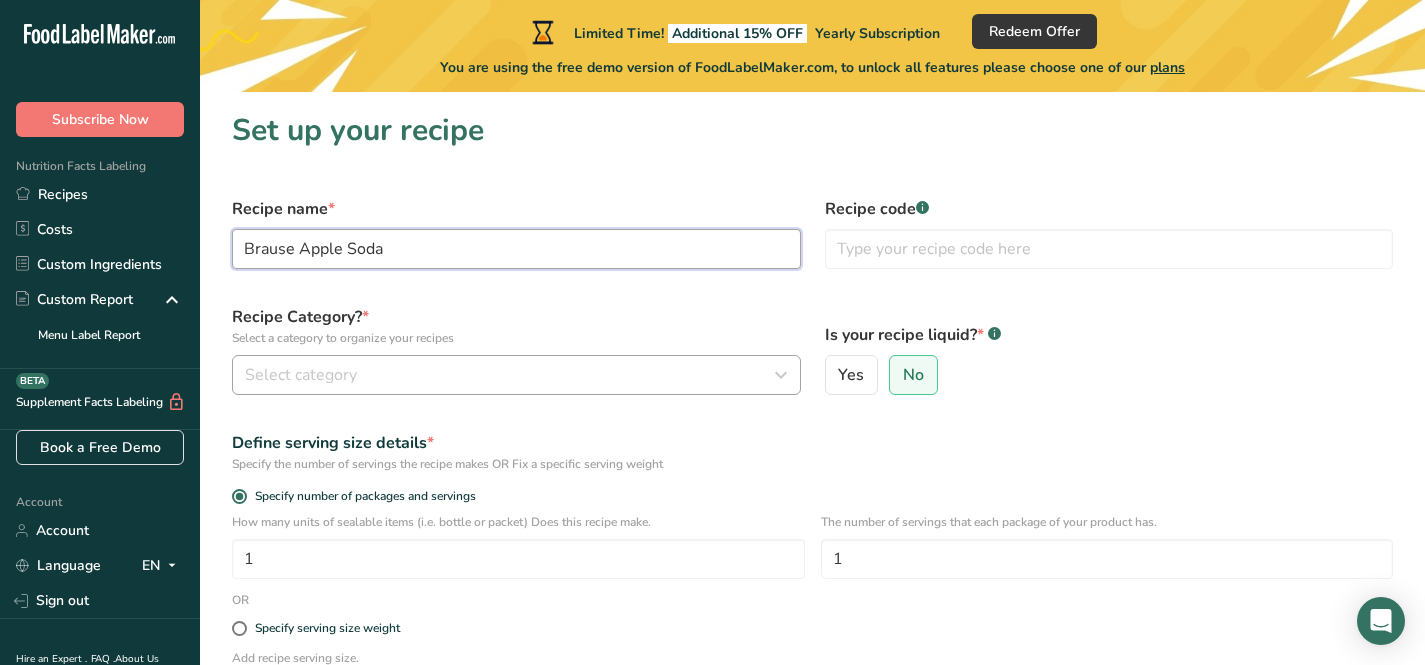 type on "Brause Apple Soda" 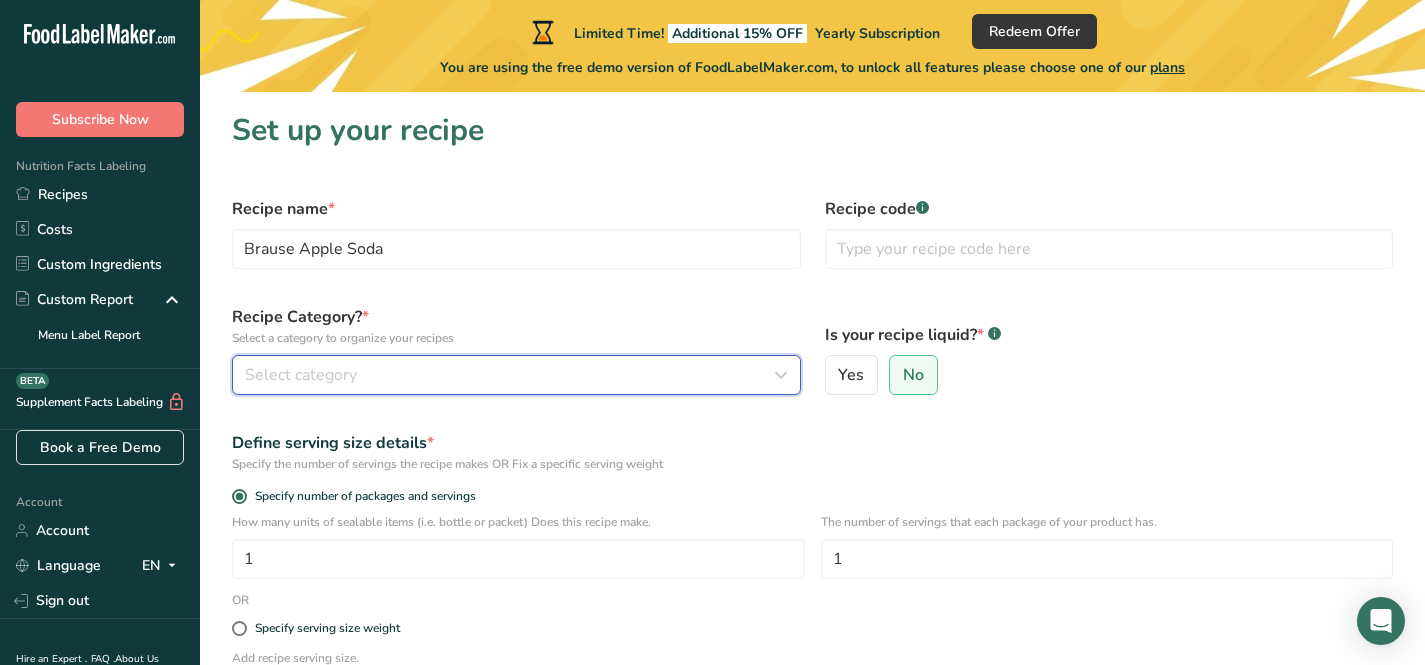 click on "Select category" at bounding box center (510, 375) 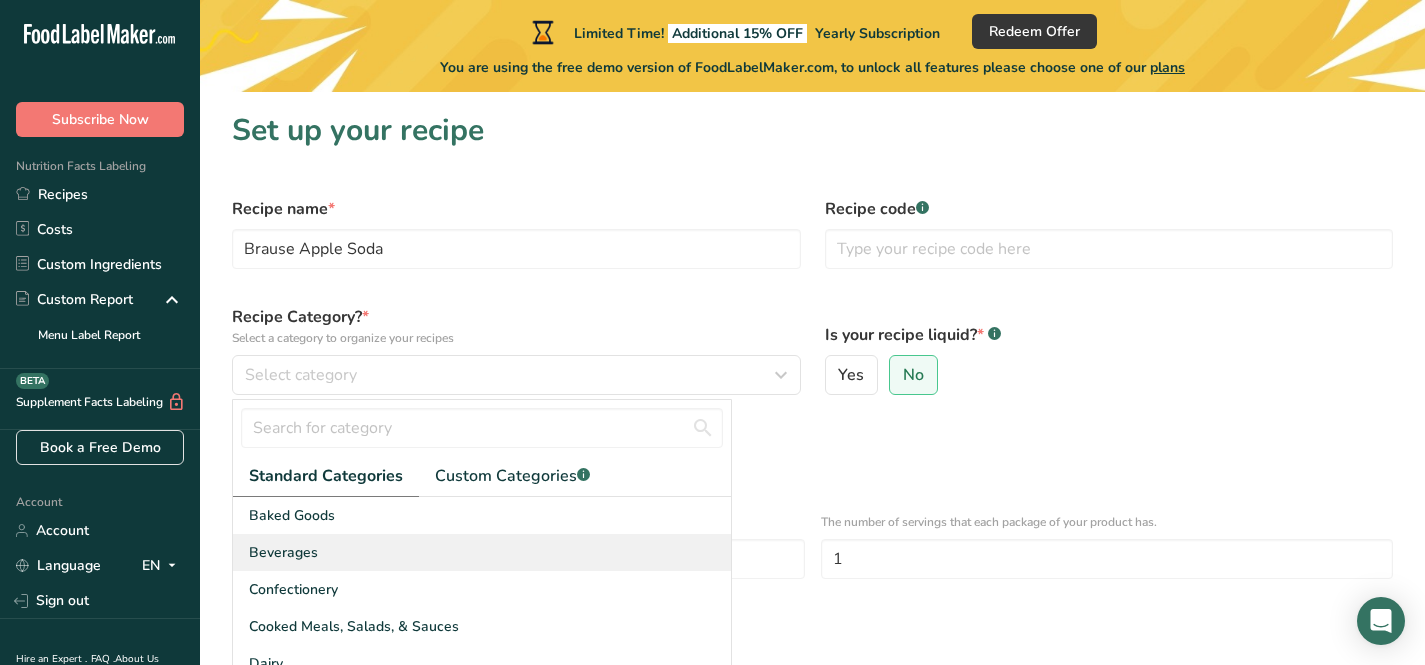click on "Beverages" at bounding box center (482, 552) 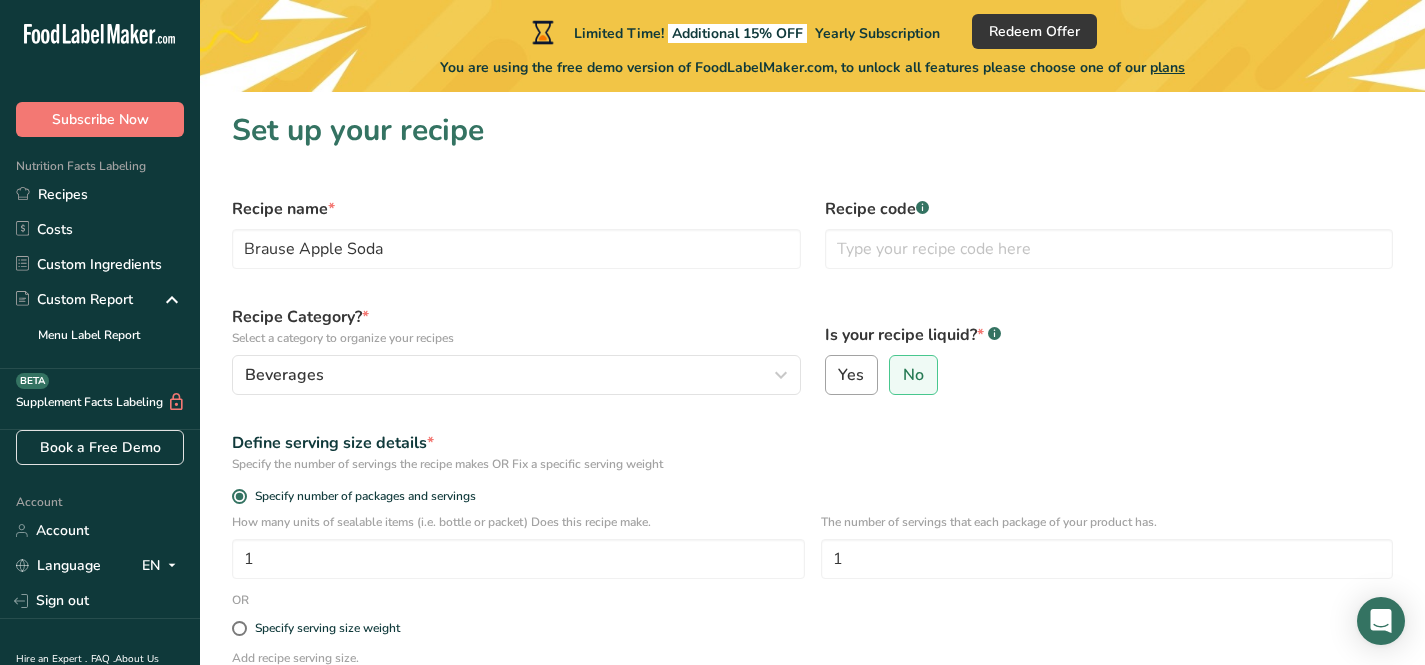 click on "Yes" at bounding box center (851, 375) 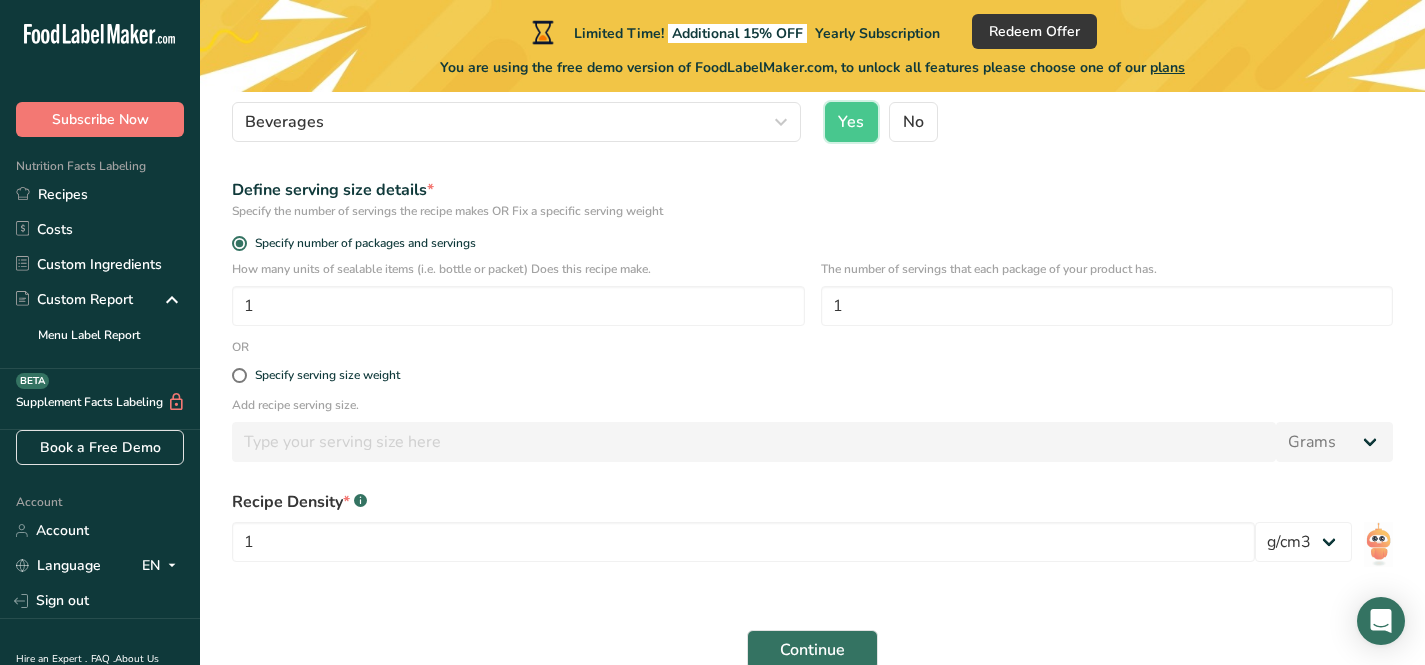 scroll, scrollTop: 257, scrollLeft: 0, axis: vertical 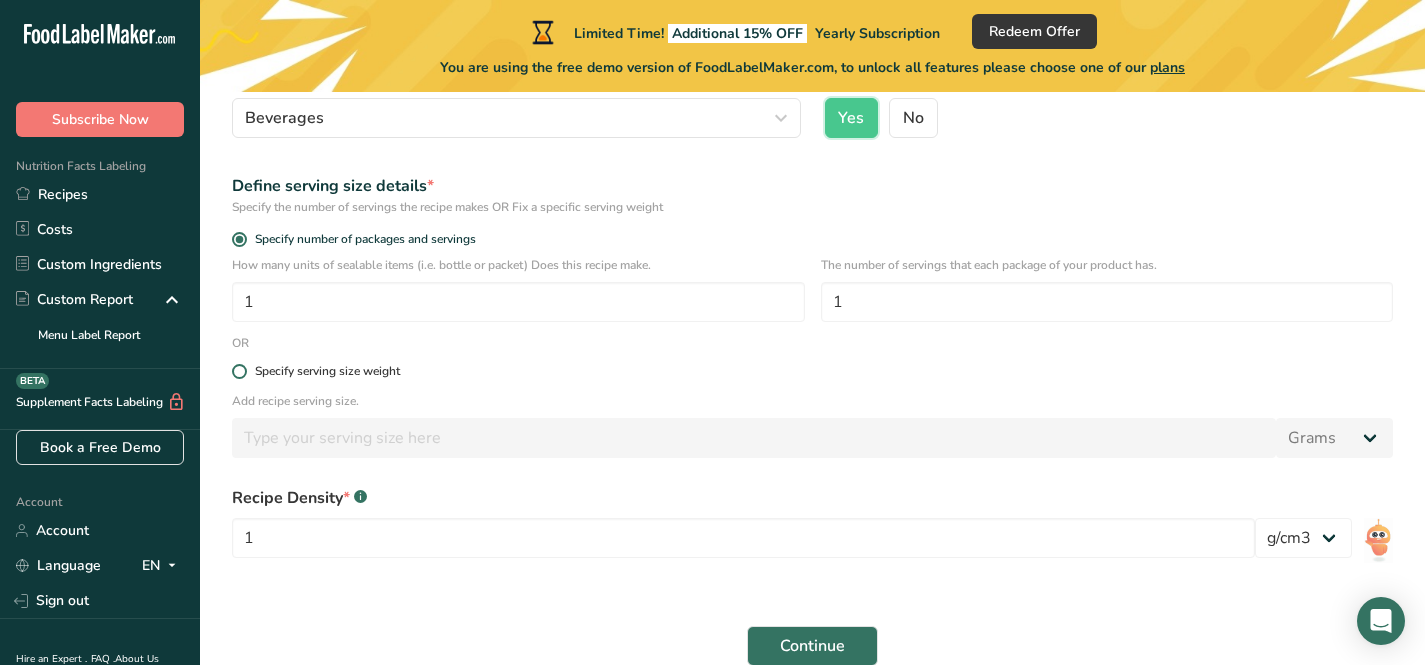 click at bounding box center (239, 371) 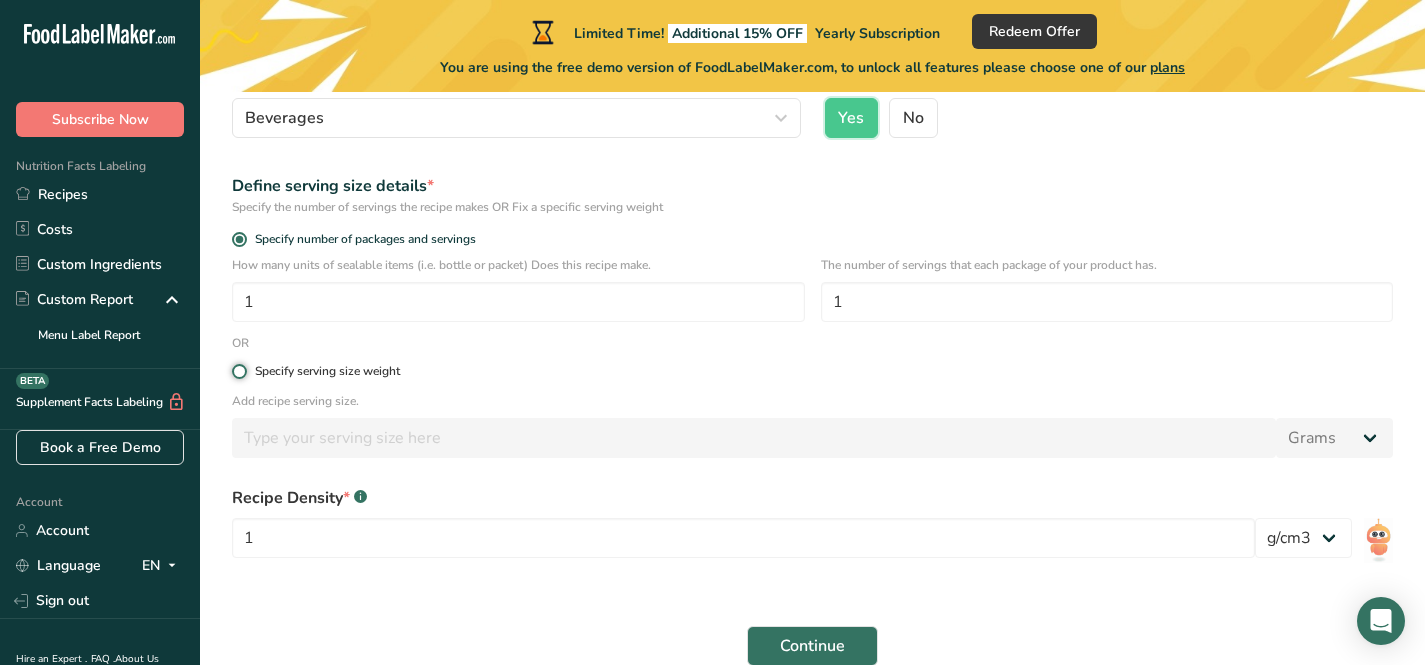 click on "Specify serving size weight" at bounding box center [238, 371] 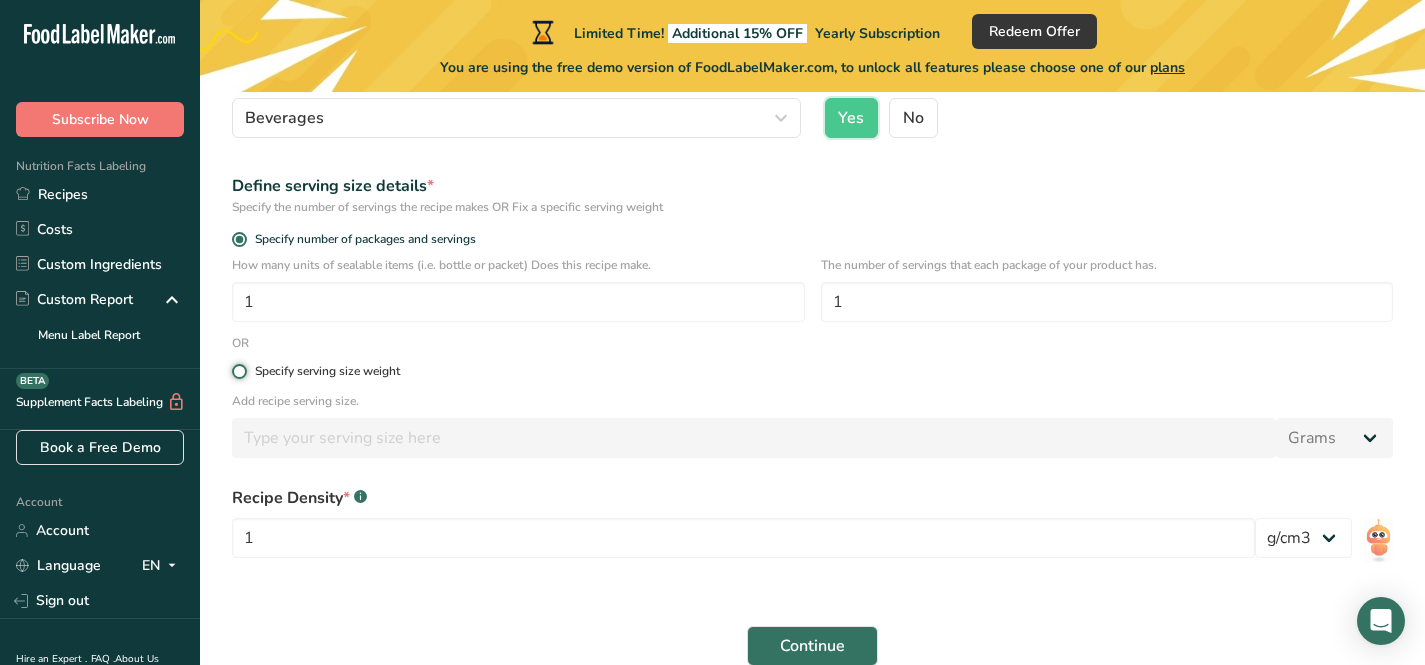 radio on "true" 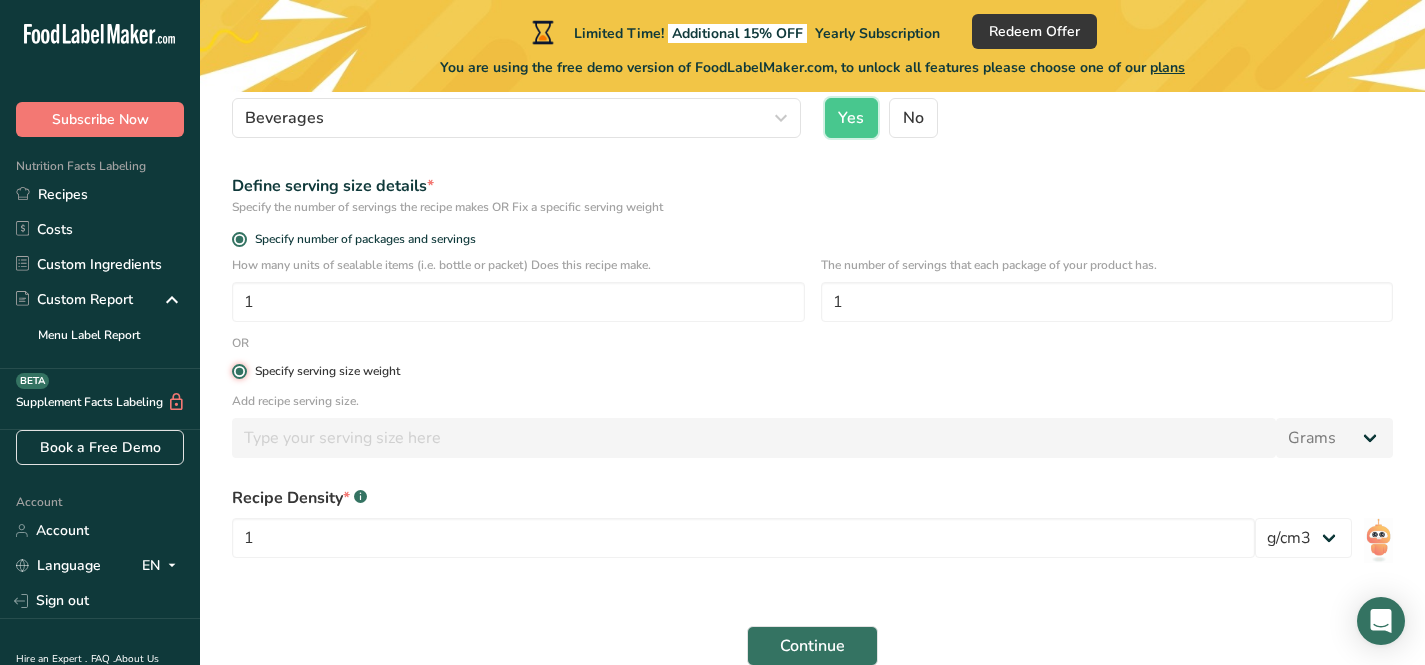radio on "false" 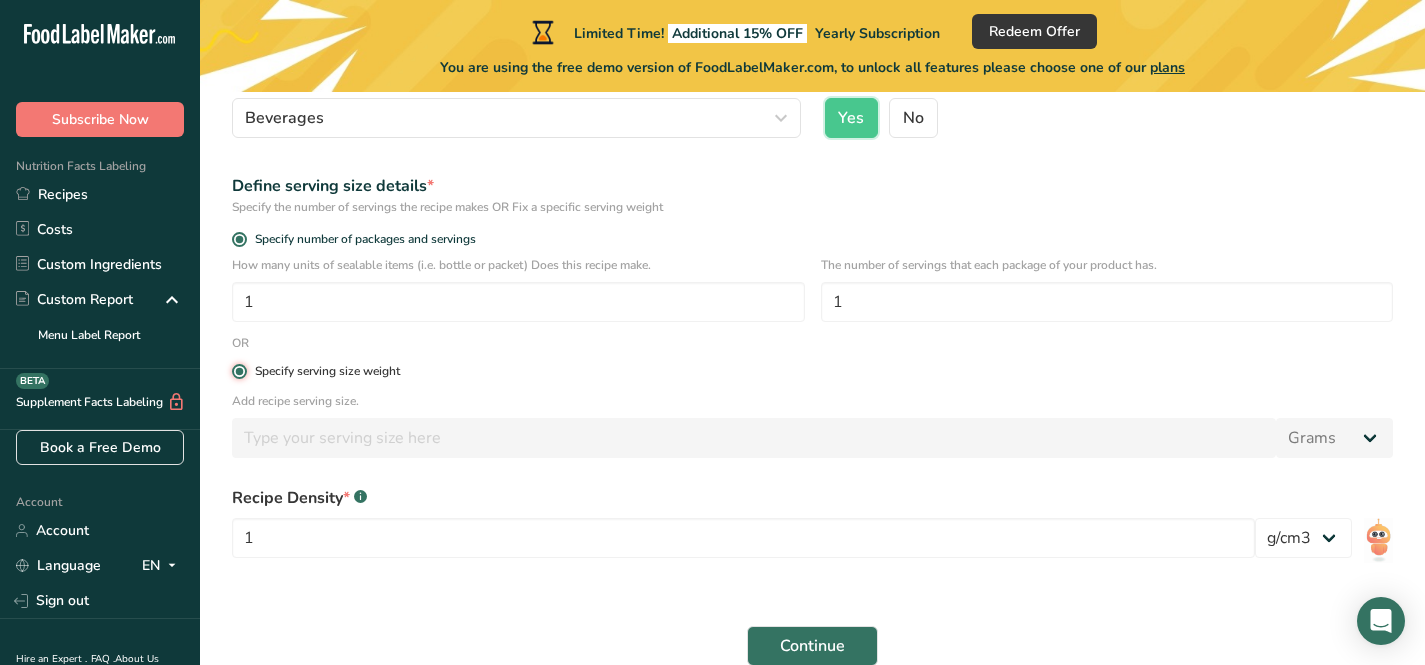 type 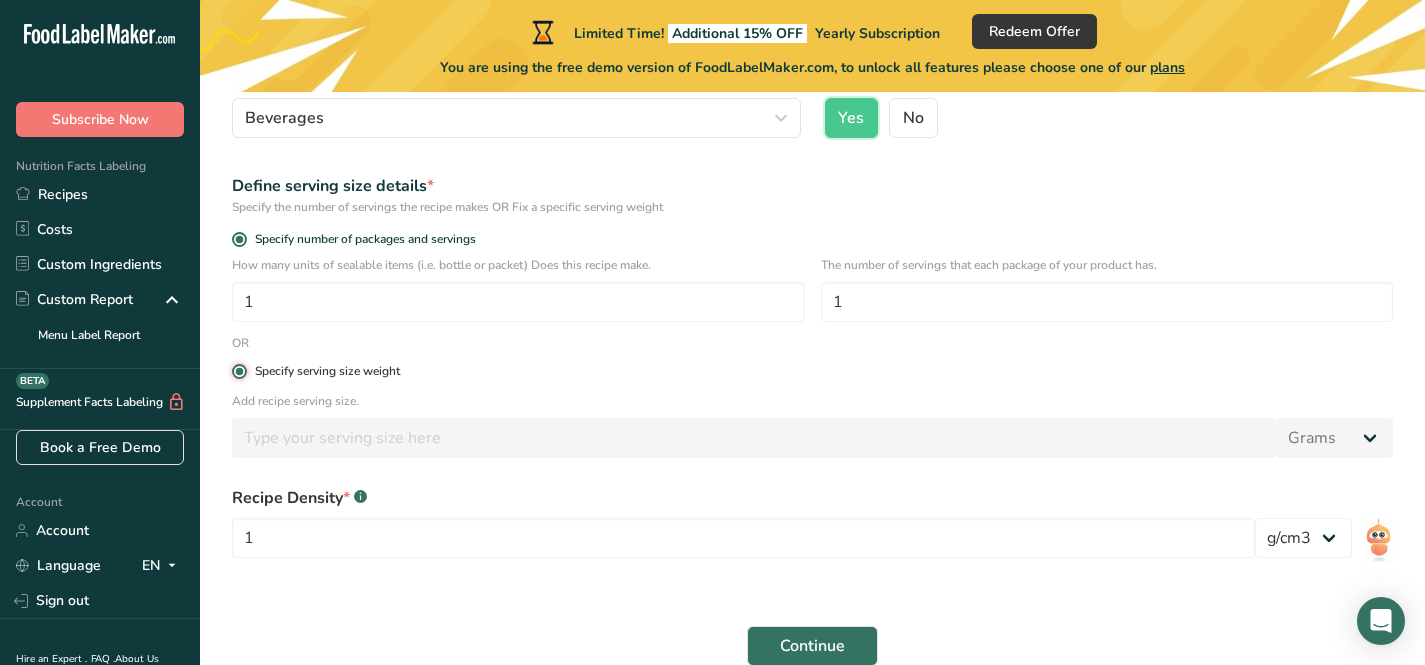type 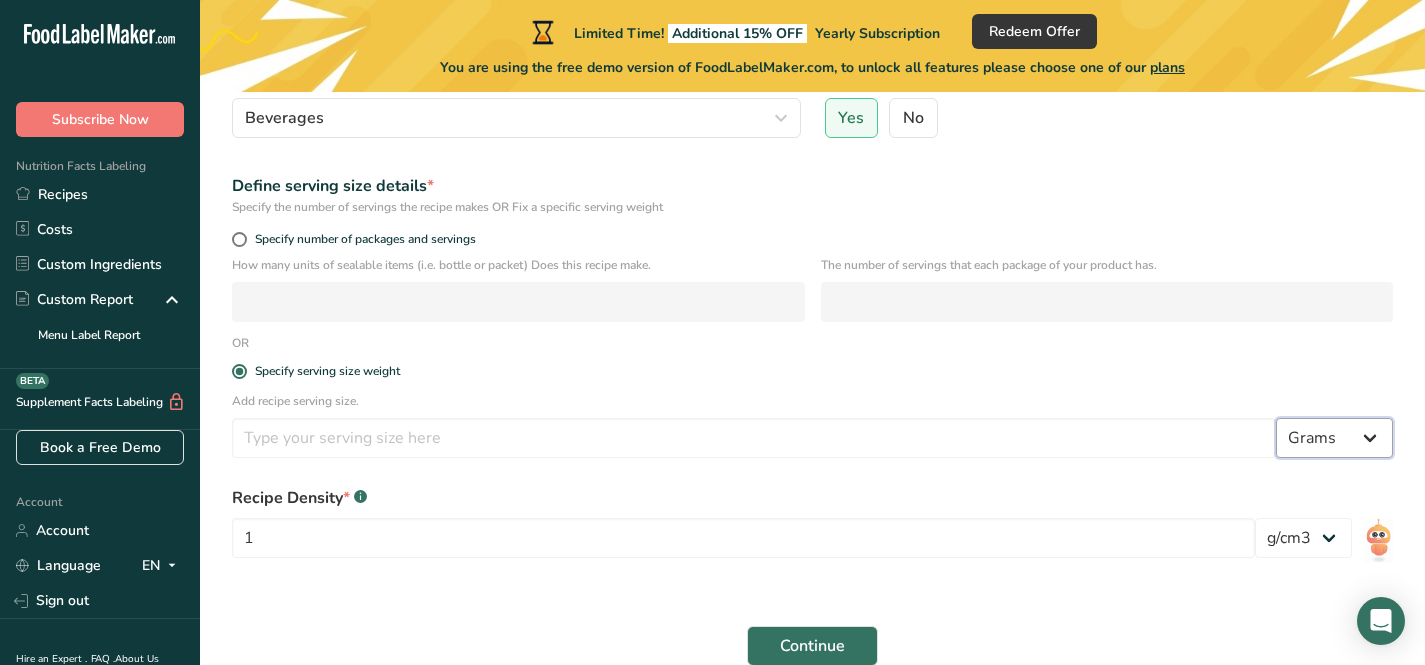 click on "Grams
kg
mg
mcg
lb
oz
l
mL
fl oz
tbsp
tsp
cup
qt
gallon" at bounding box center [1334, 438] 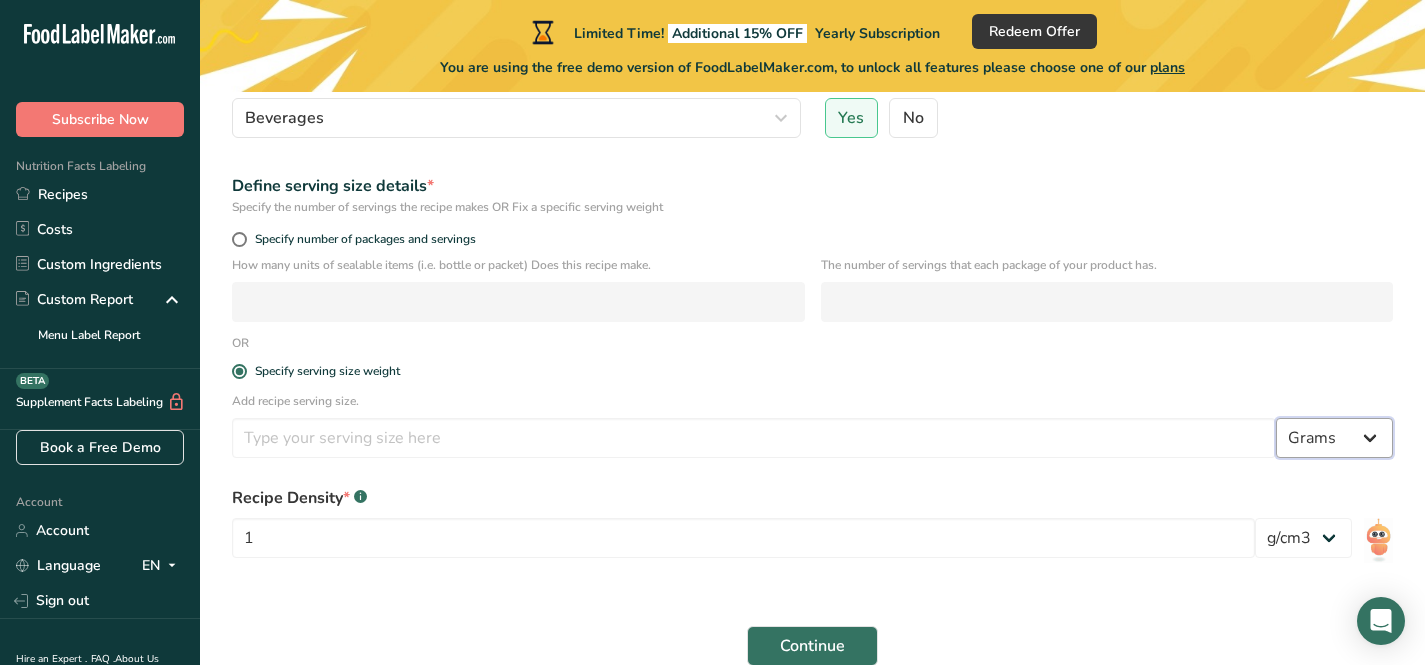 select on "5" 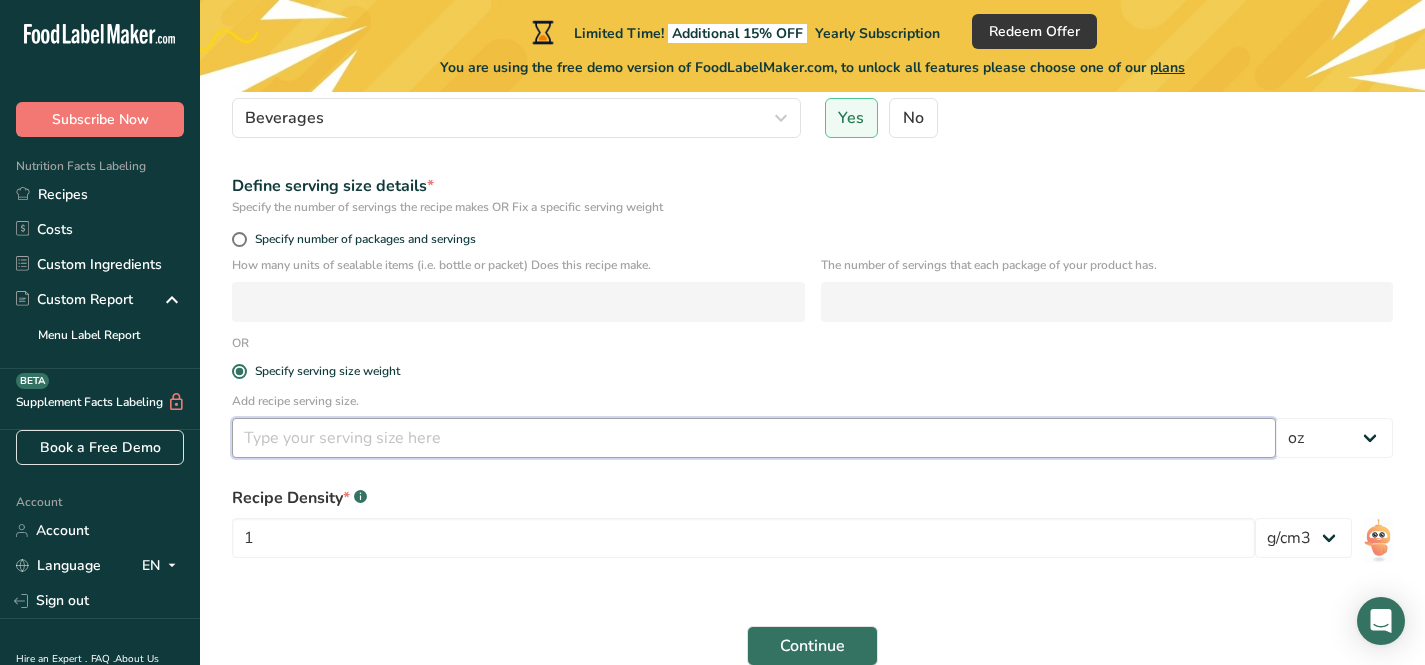 click at bounding box center [754, 438] 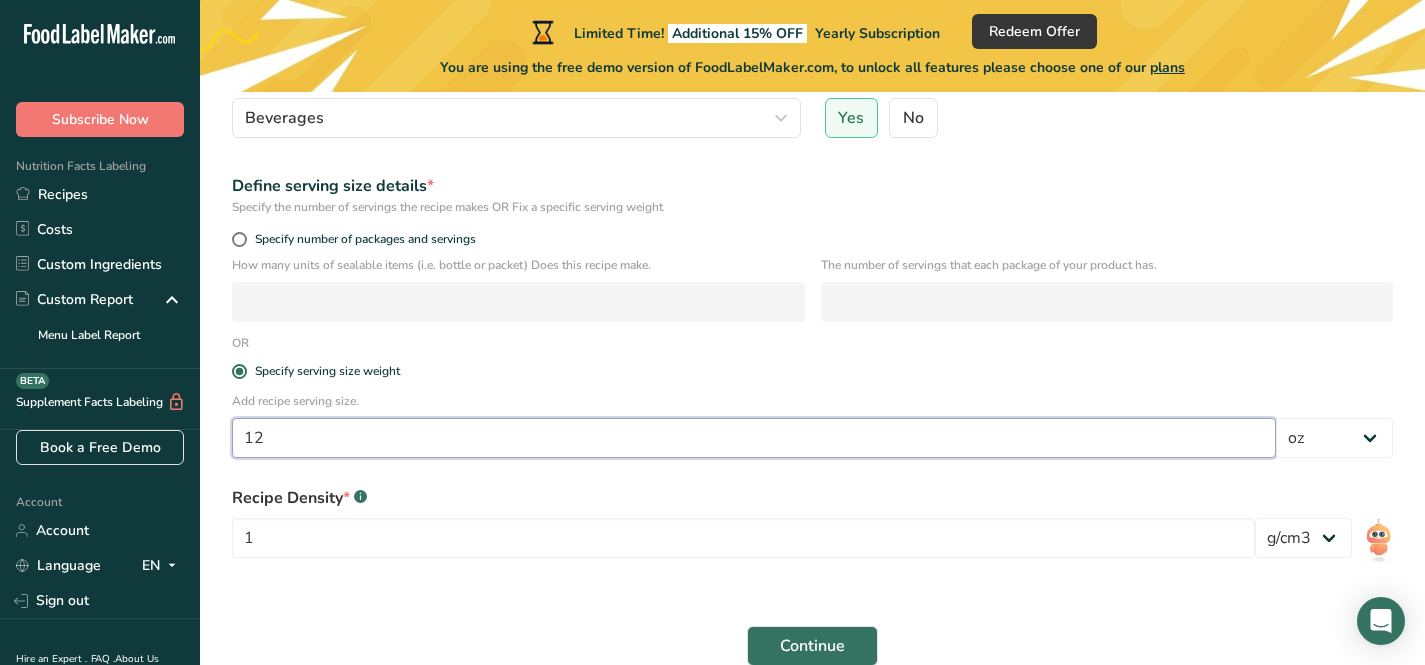 type on "12" 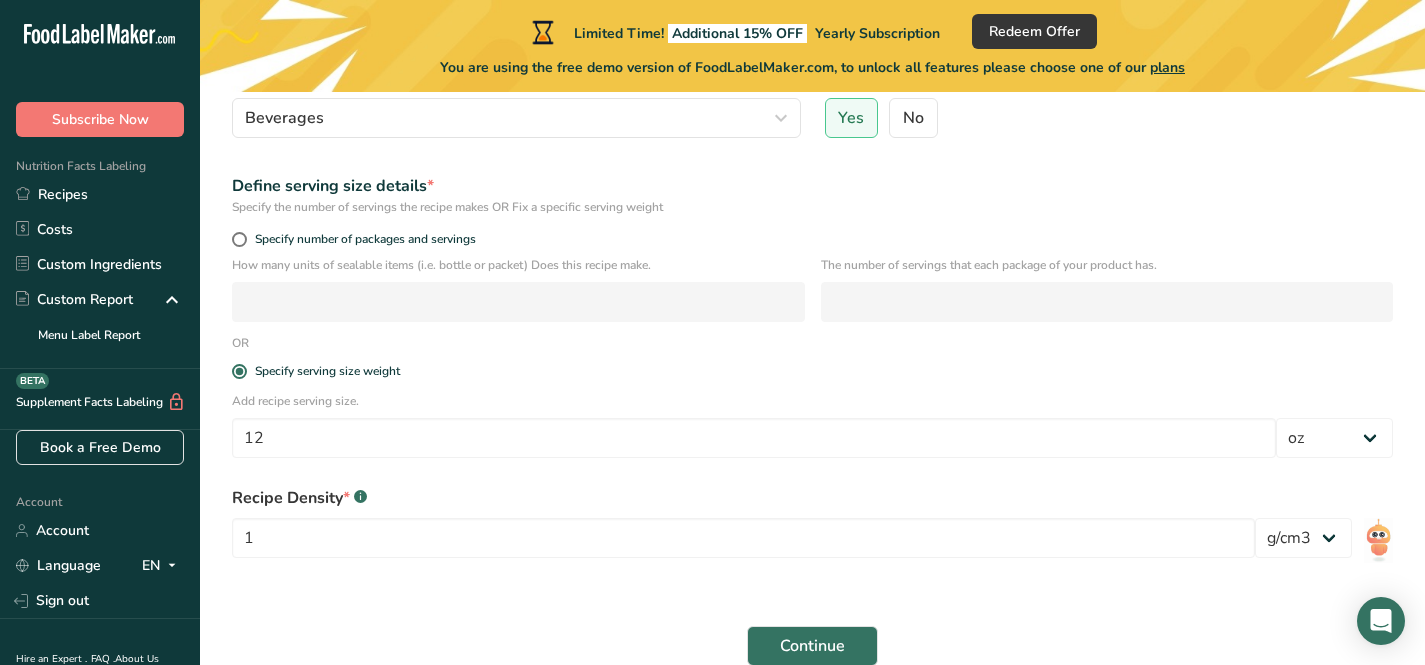 click on "Specify serving size weight" at bounding box center (812, 372) 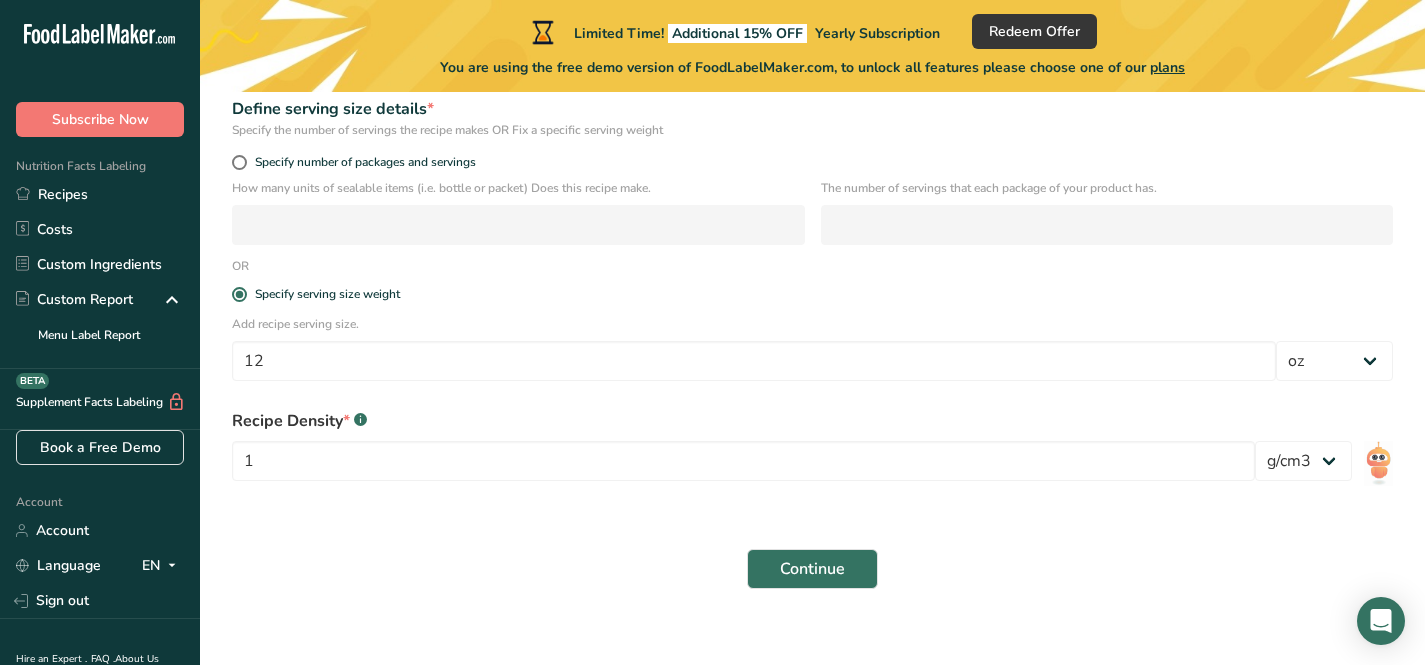 scroll, scrollTop: 354, scrollLeft: 0, axis: vertical 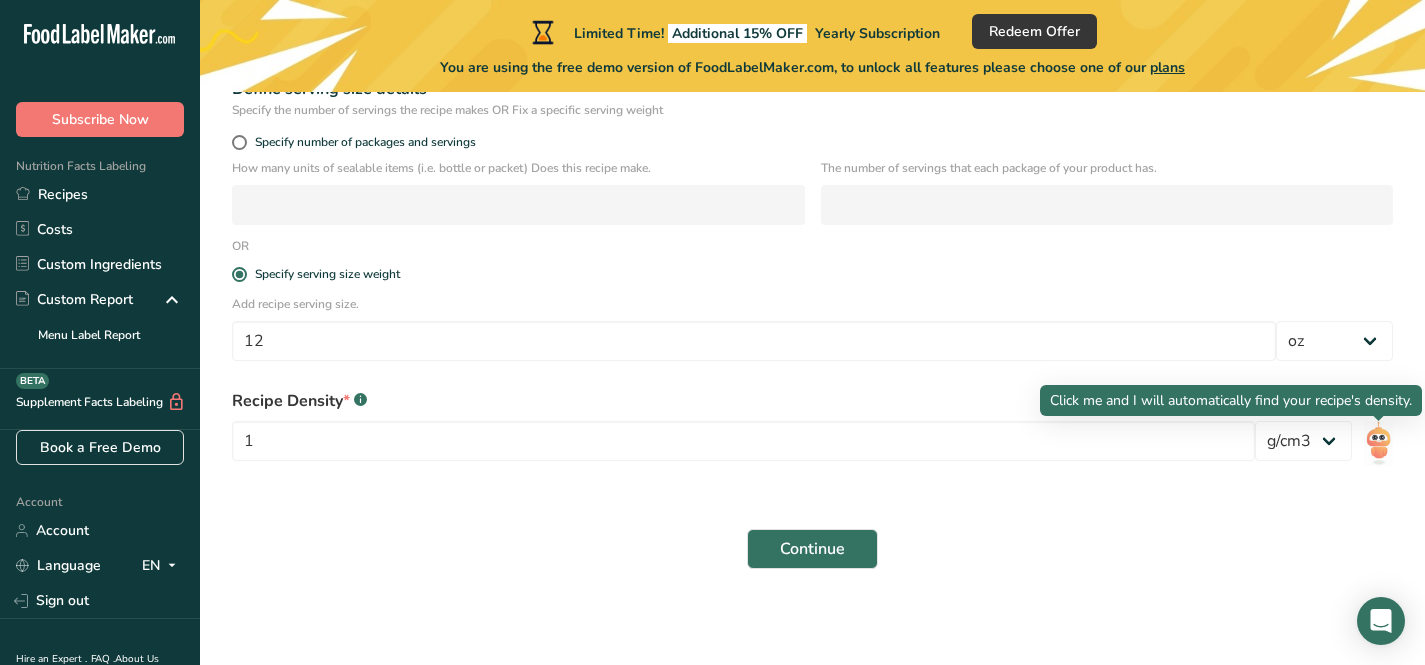 click at bounding box center [1378, 443] 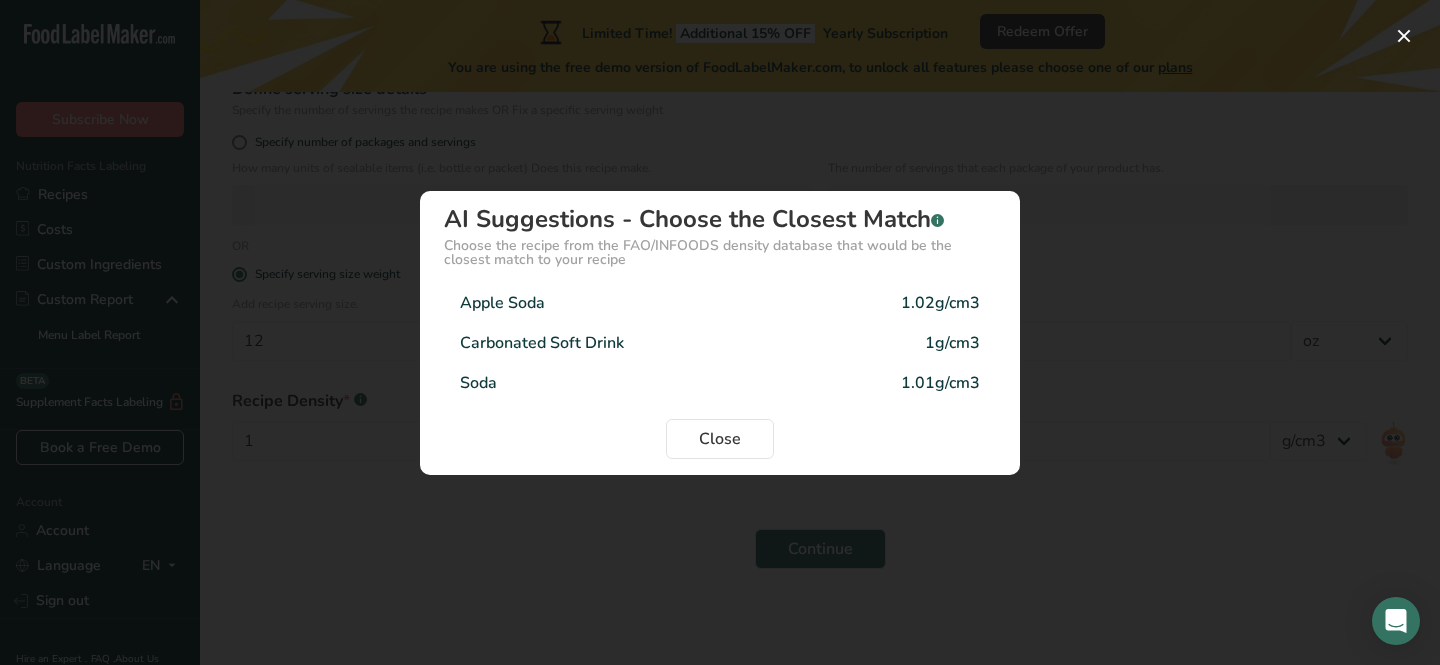 click on "Apple Soda   1.02g/cm3" at bounding box center [720, 303] 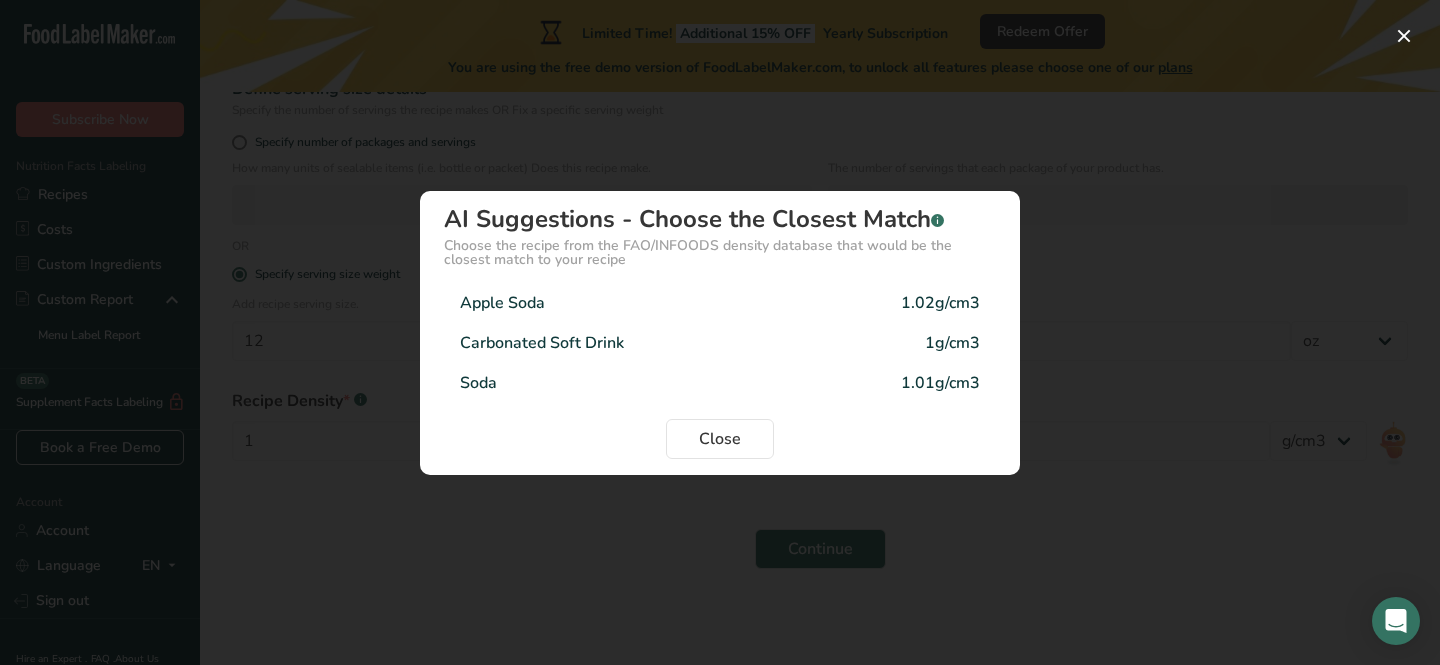 type on "1.02" 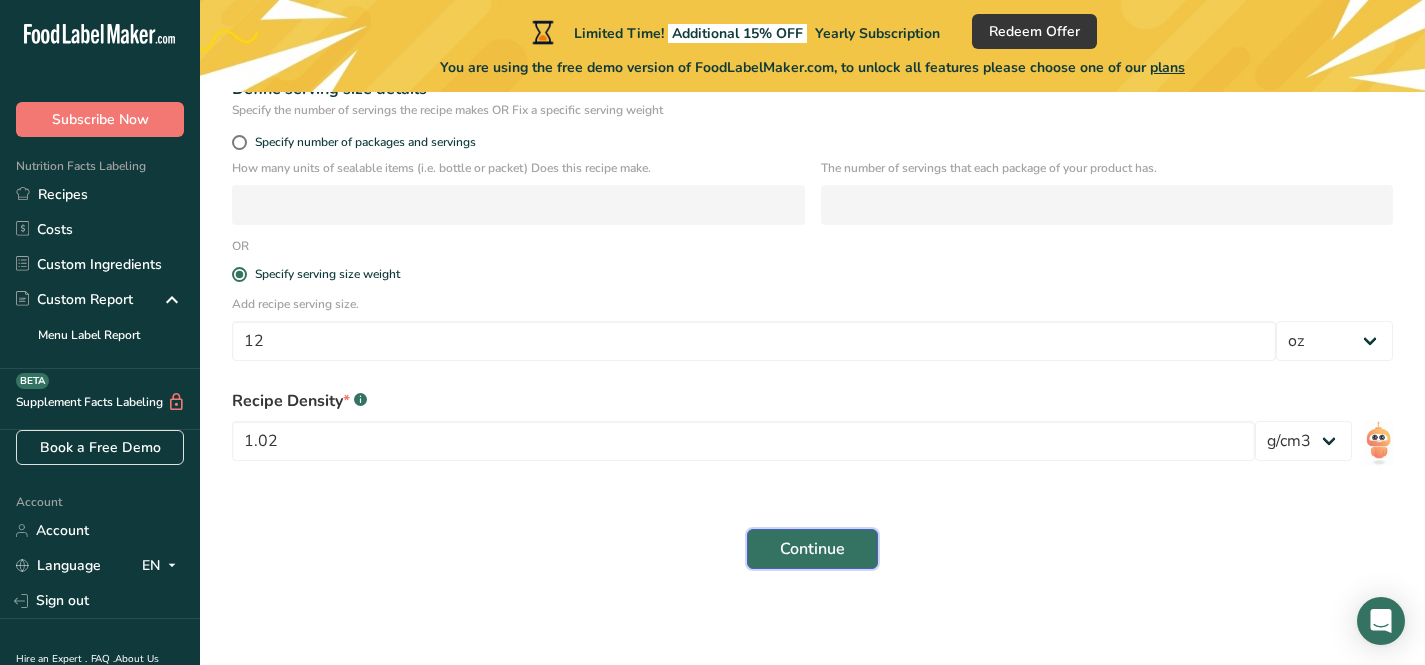 click on "Continue" at bounding box center (812, 549) 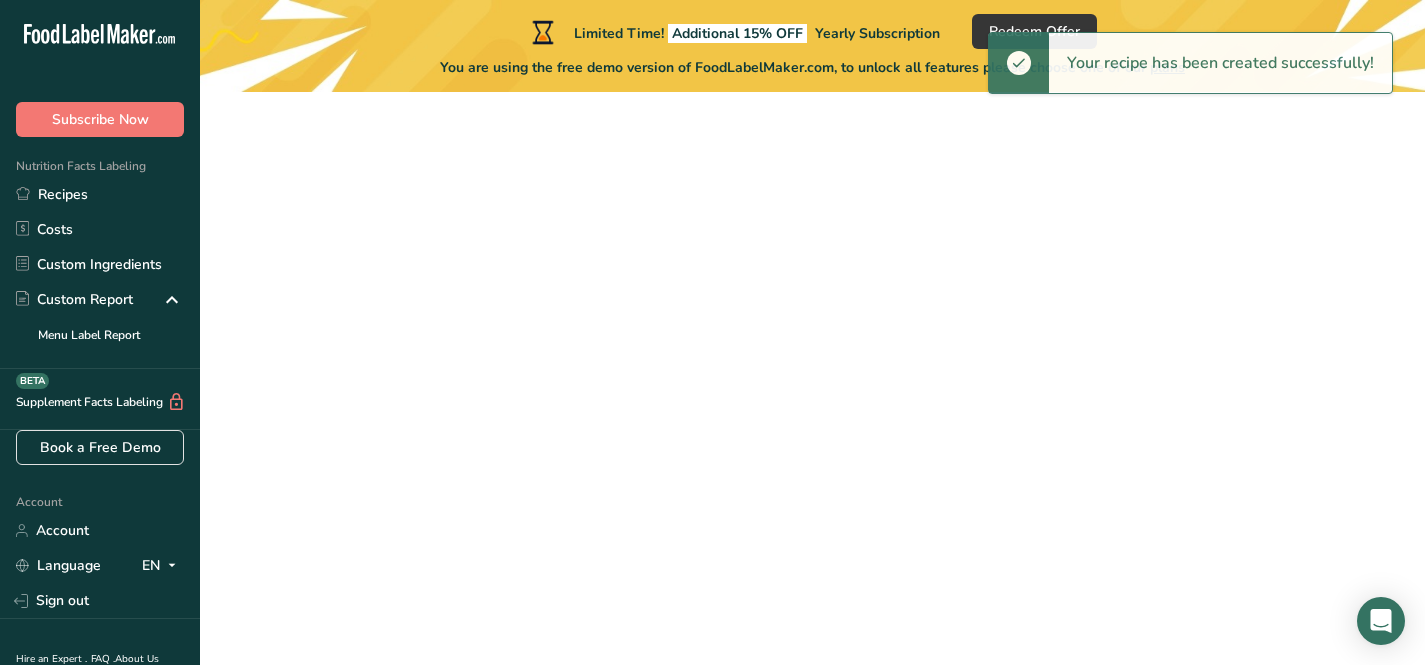 scroll, scrollTop: 0, scrollLeft: 0, axis: both 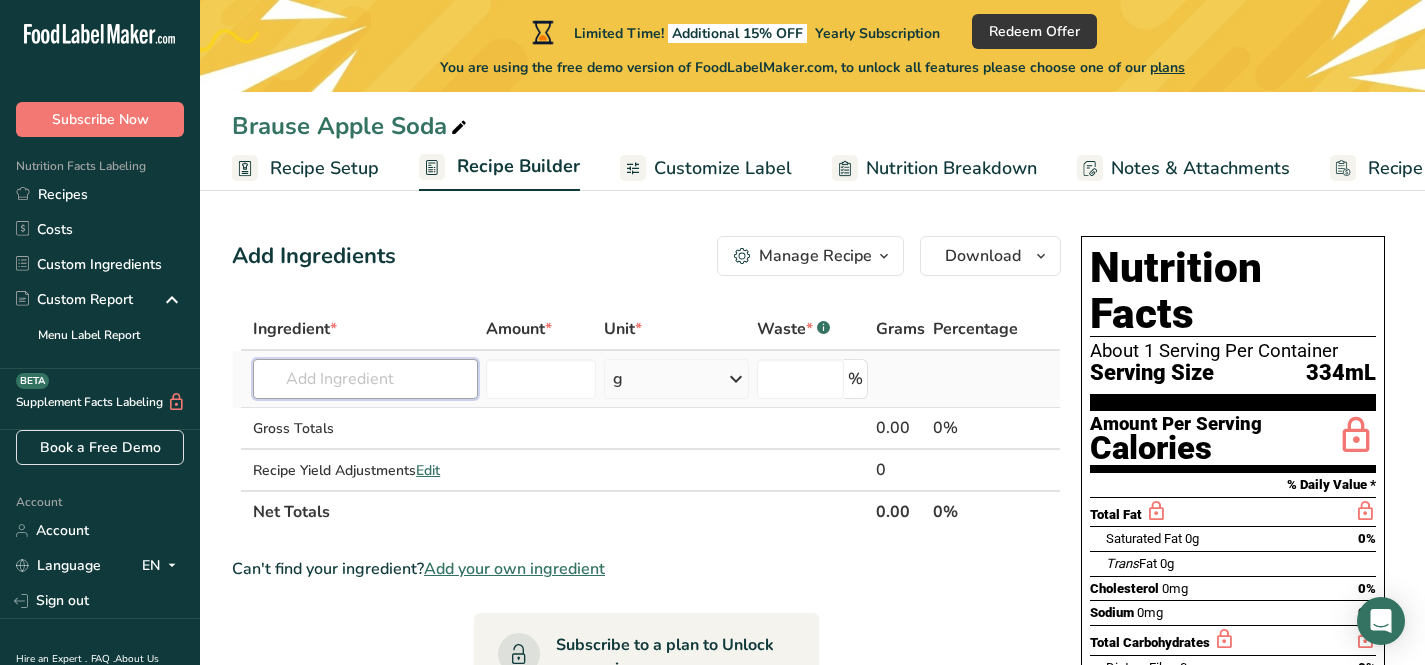 click at bounding box center (365, 379) 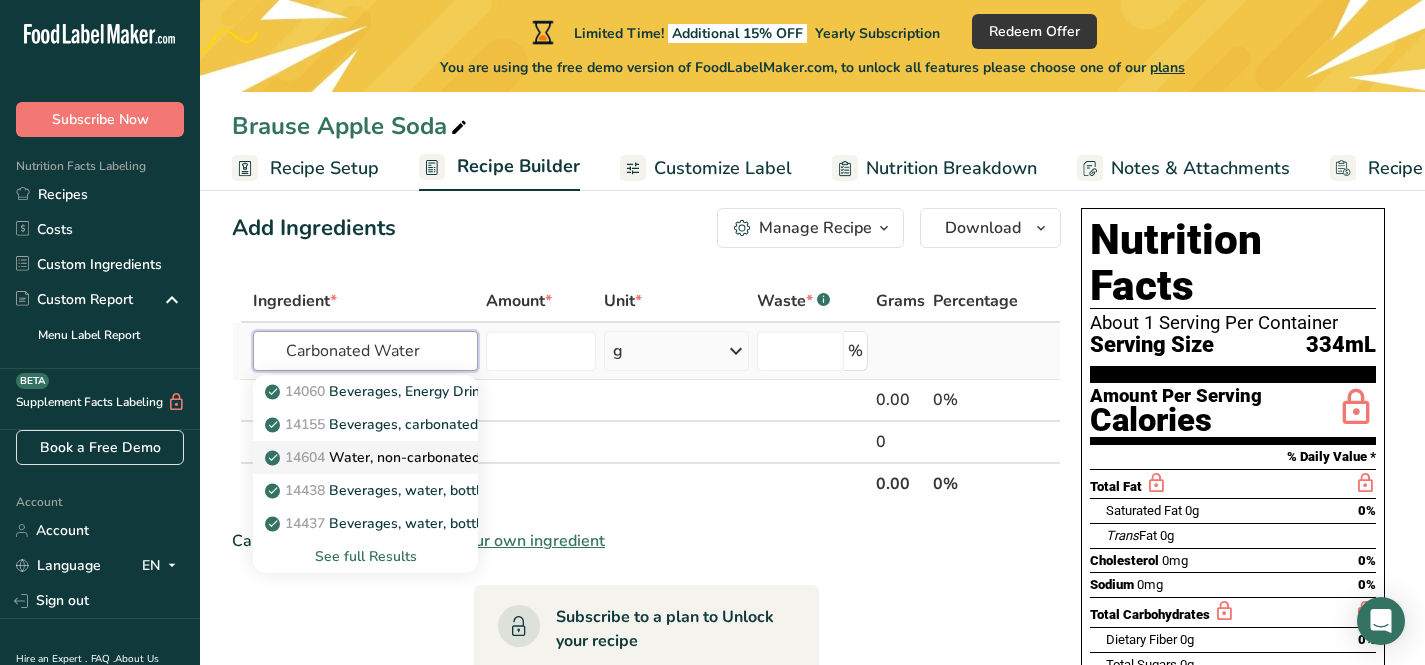 scroll, scrollTop: 33, scrollLeft: 0, axis: vertical 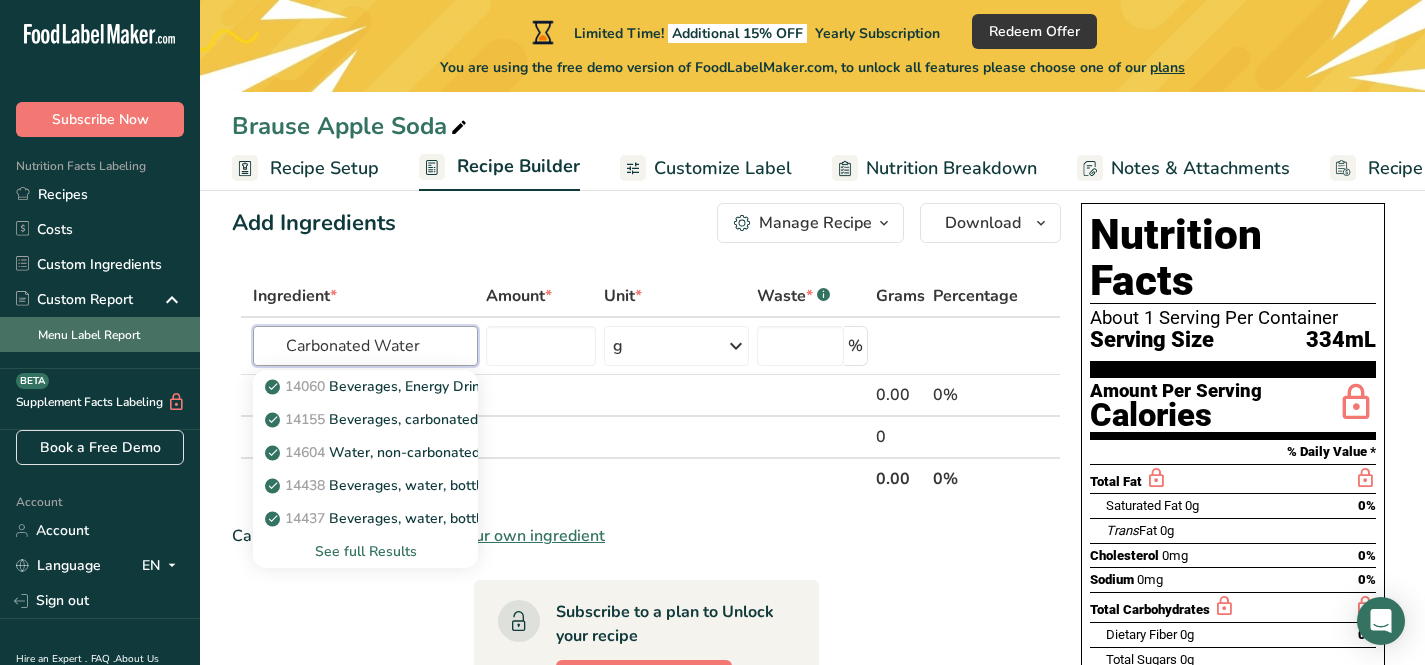 drag, startPoint x: 379, startPoint y: 344, endPoint x: 167, endPoint y: 338, distance: 212.08488 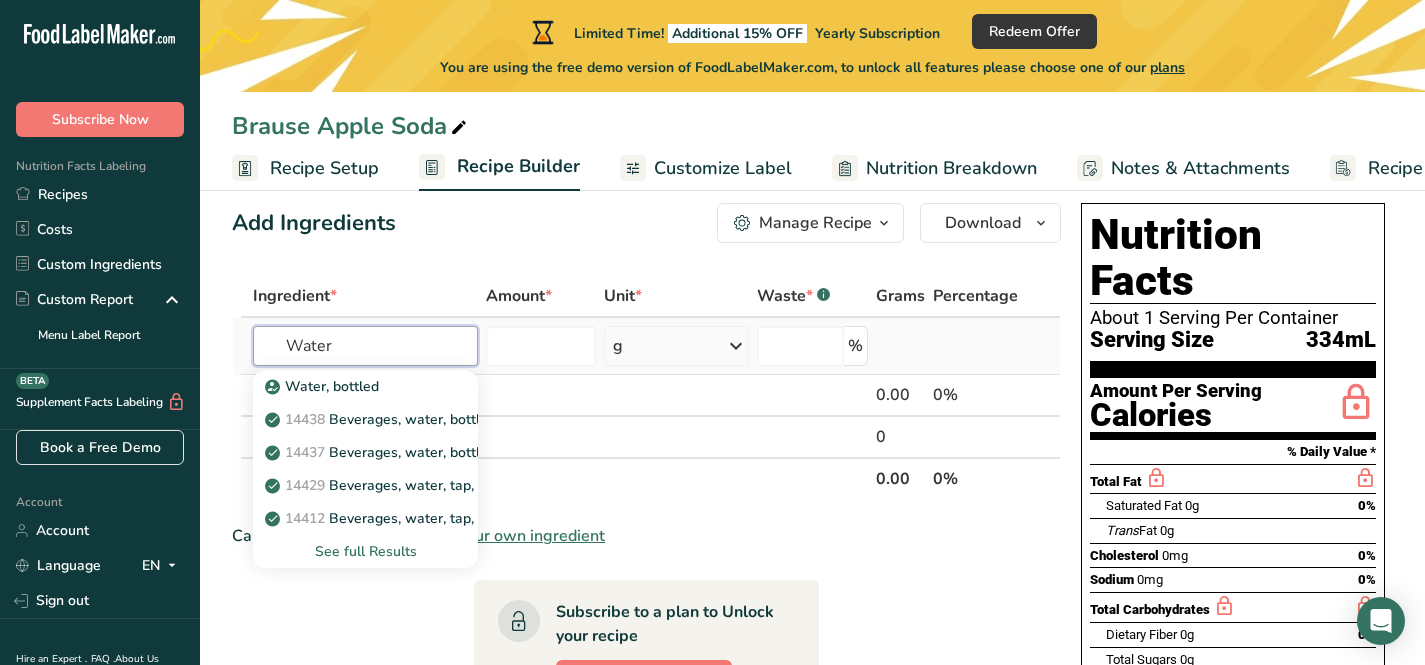 click on "Water" at bounding box center [365, 346] 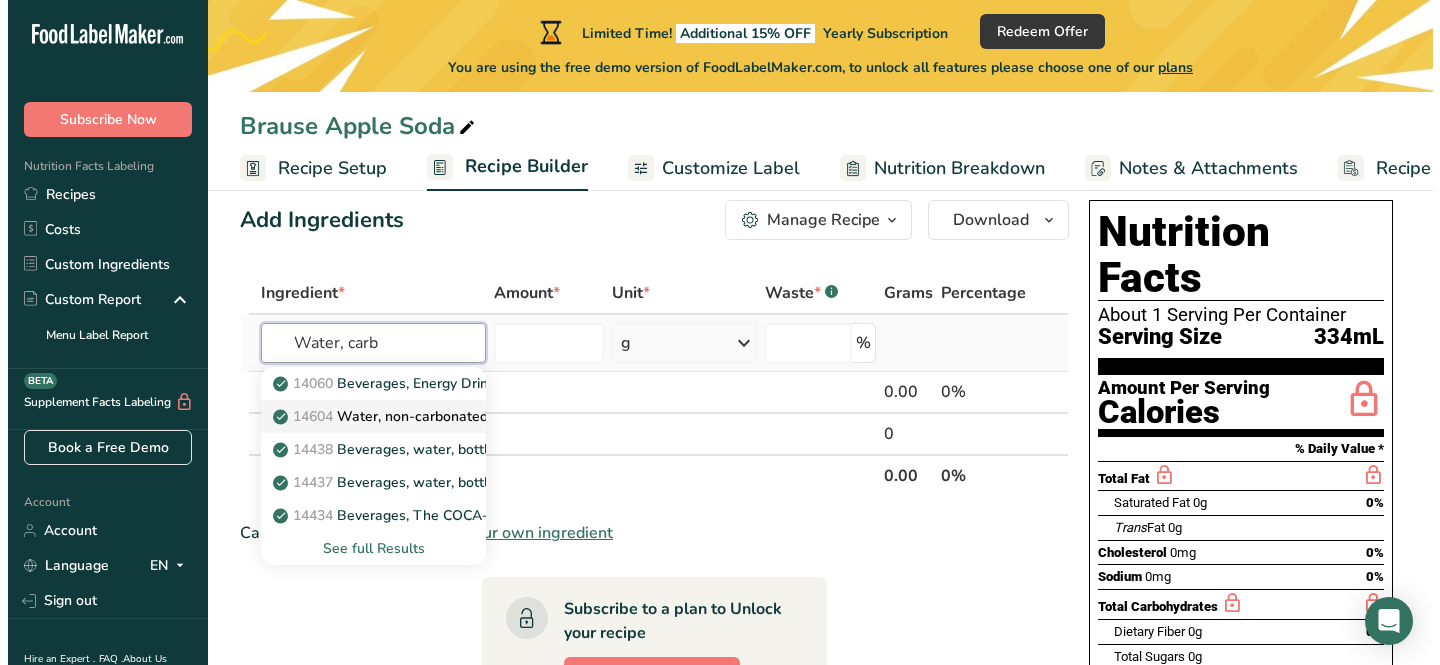 scroll, scrollTop: 37, scrollLeft: 0, axis: vertical 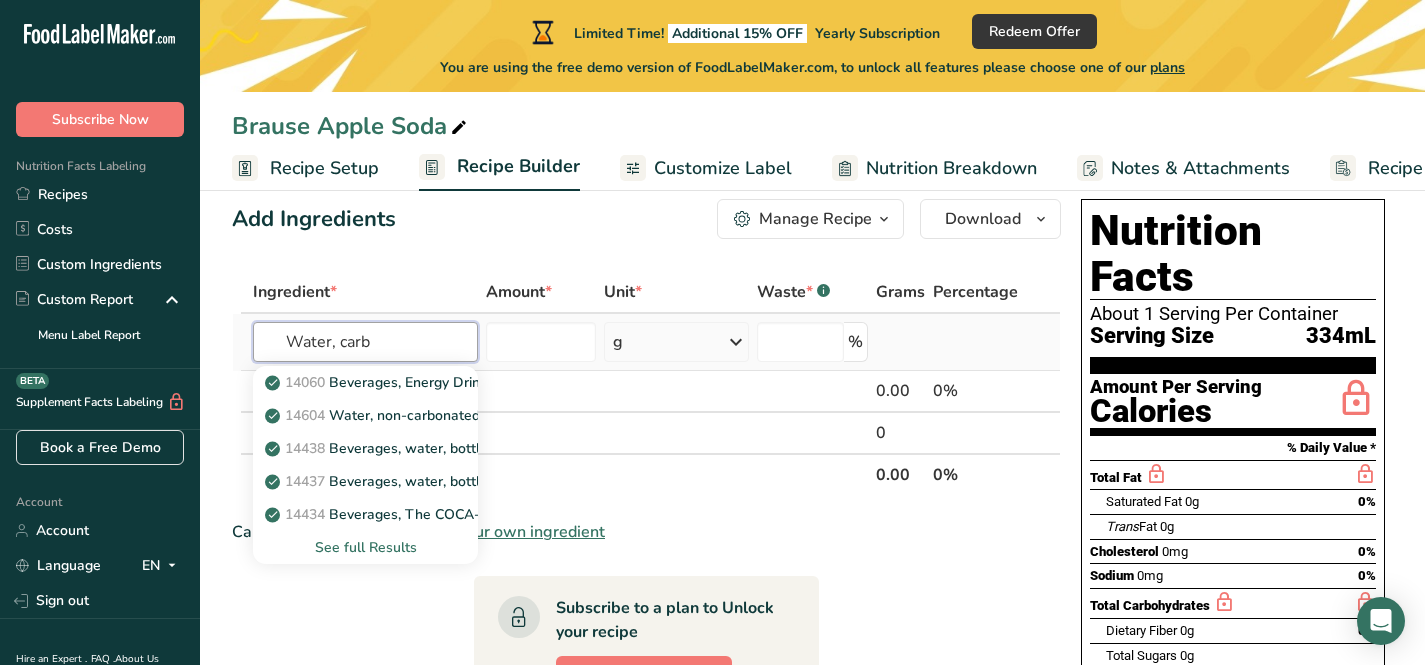 type on "Water, carb" 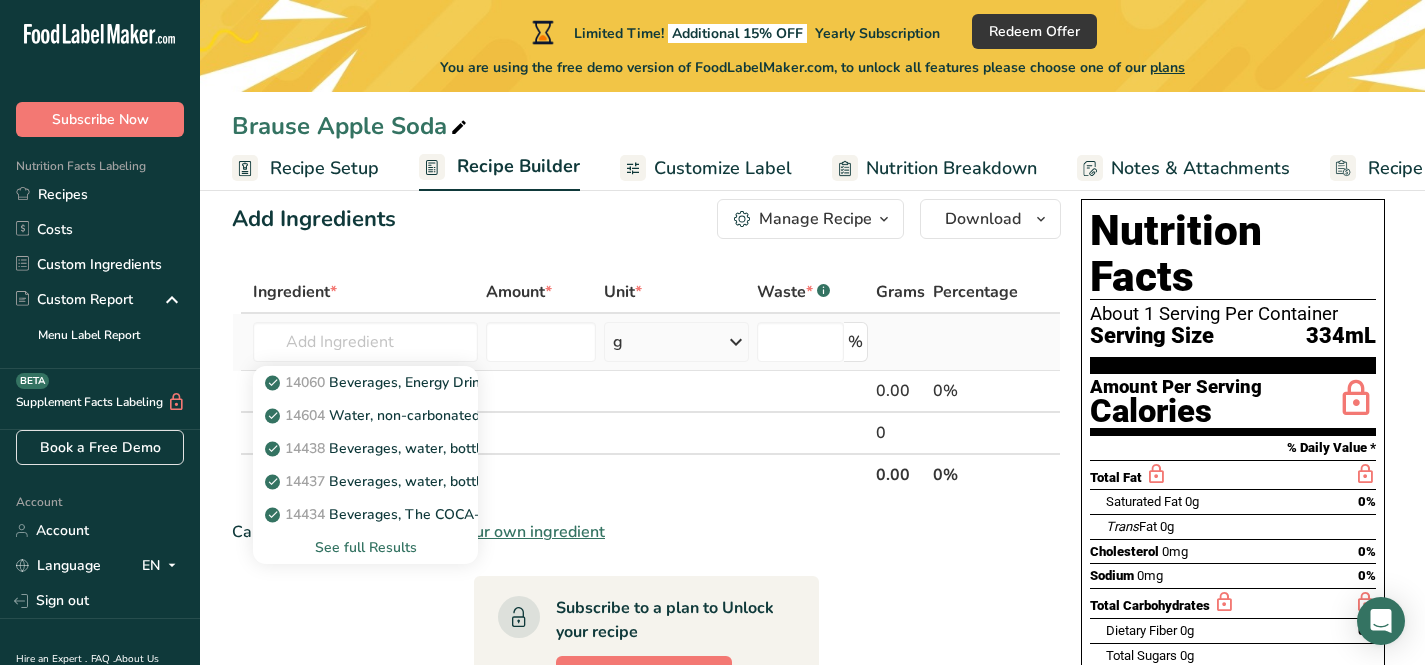 click on "See full Results" at bounding box center (365, 547) 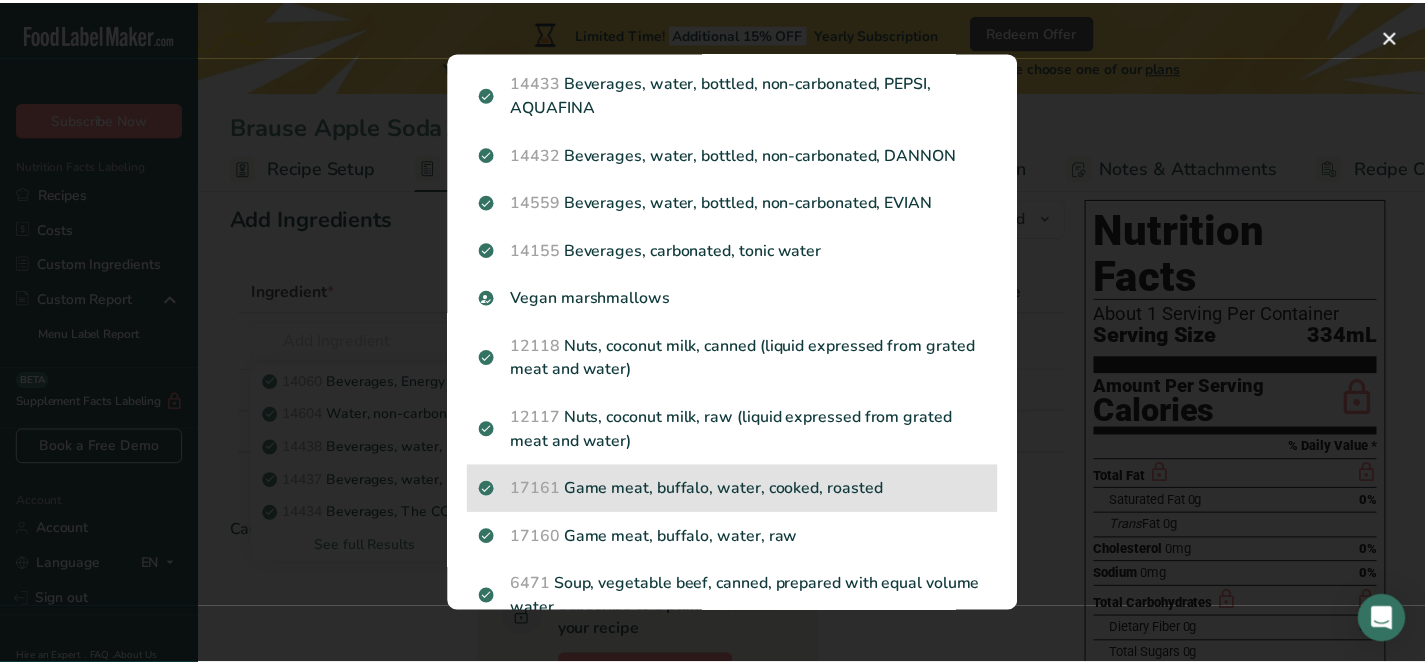 scroll, scrollTop: 752, scrollLeft: 0, axis: vertical 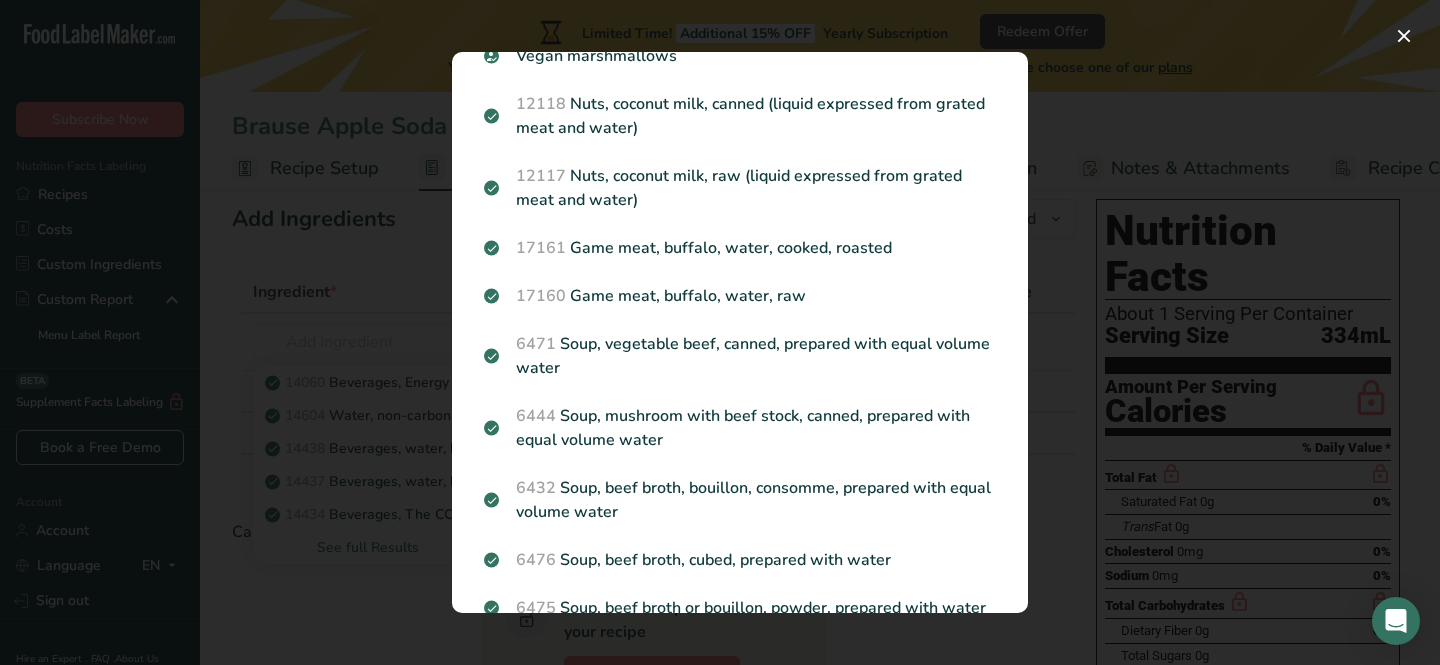 click at bounding box center (720, 332) 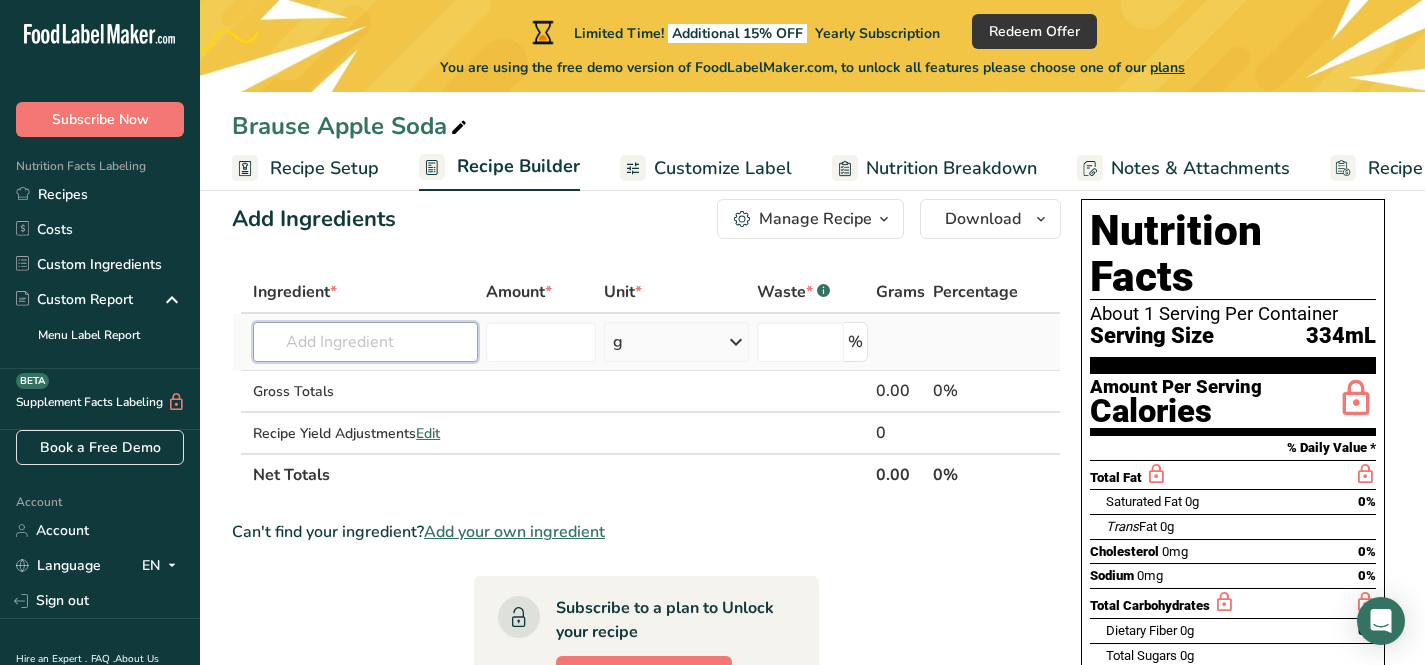 click at bounding box center [365, 342] 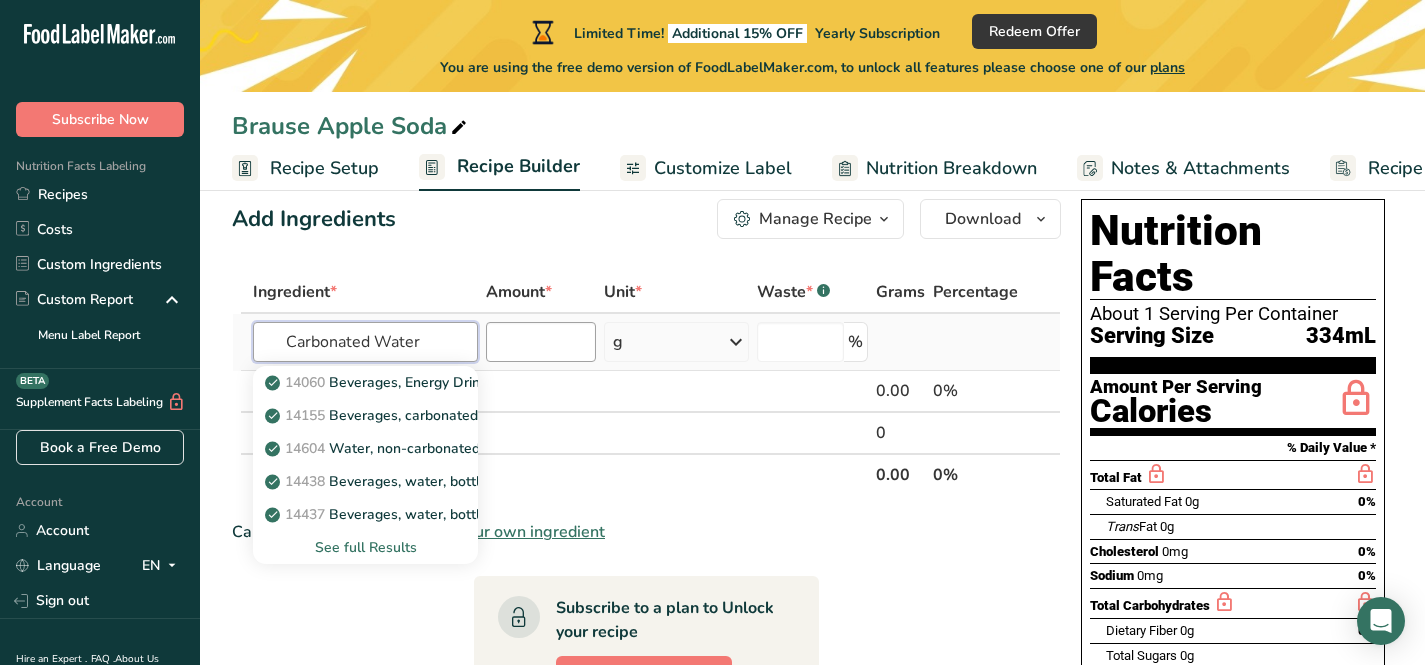 type on "Carbonated Water" 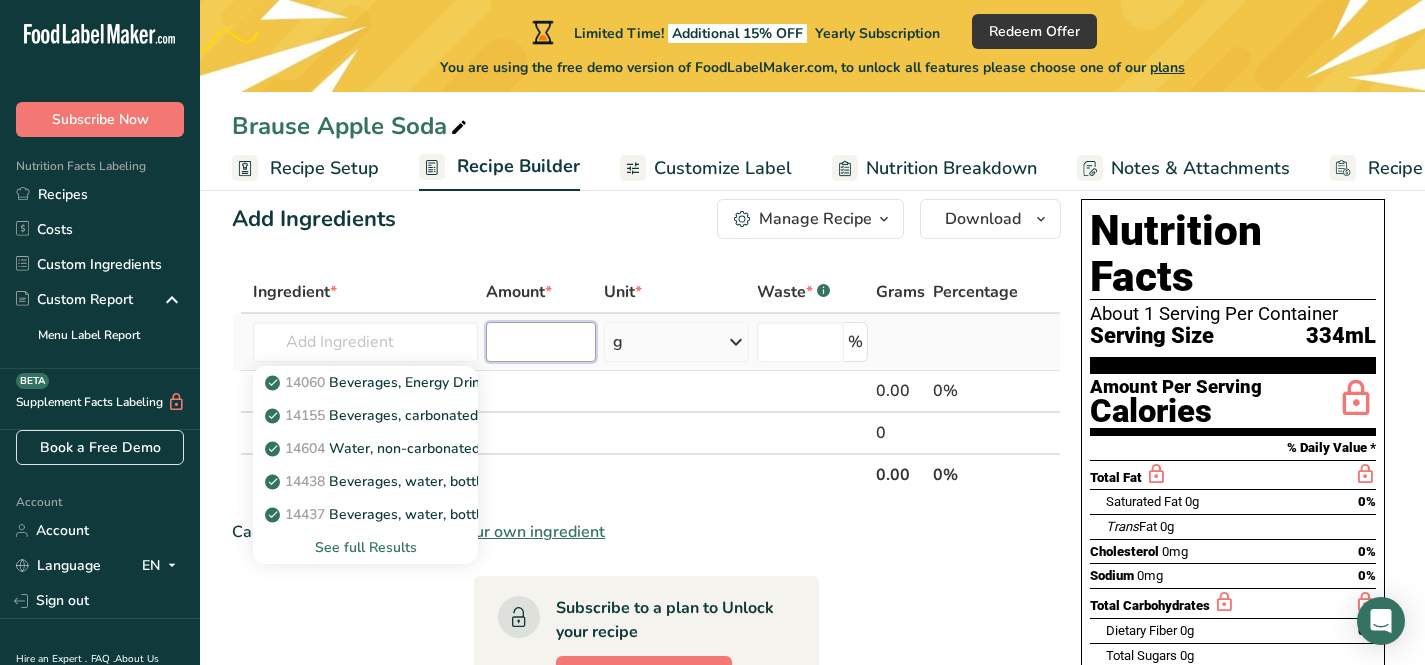 click at bounding box center [541, 342] 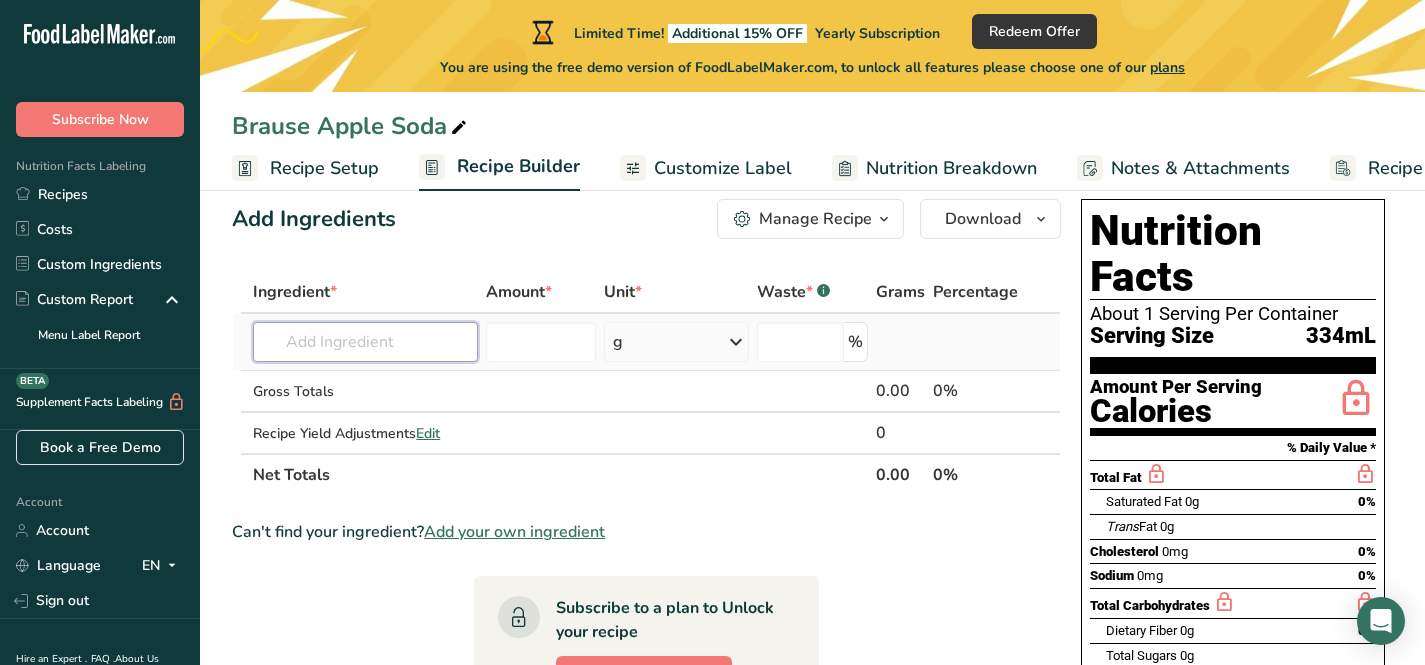 click at bounding box center (365, 342) 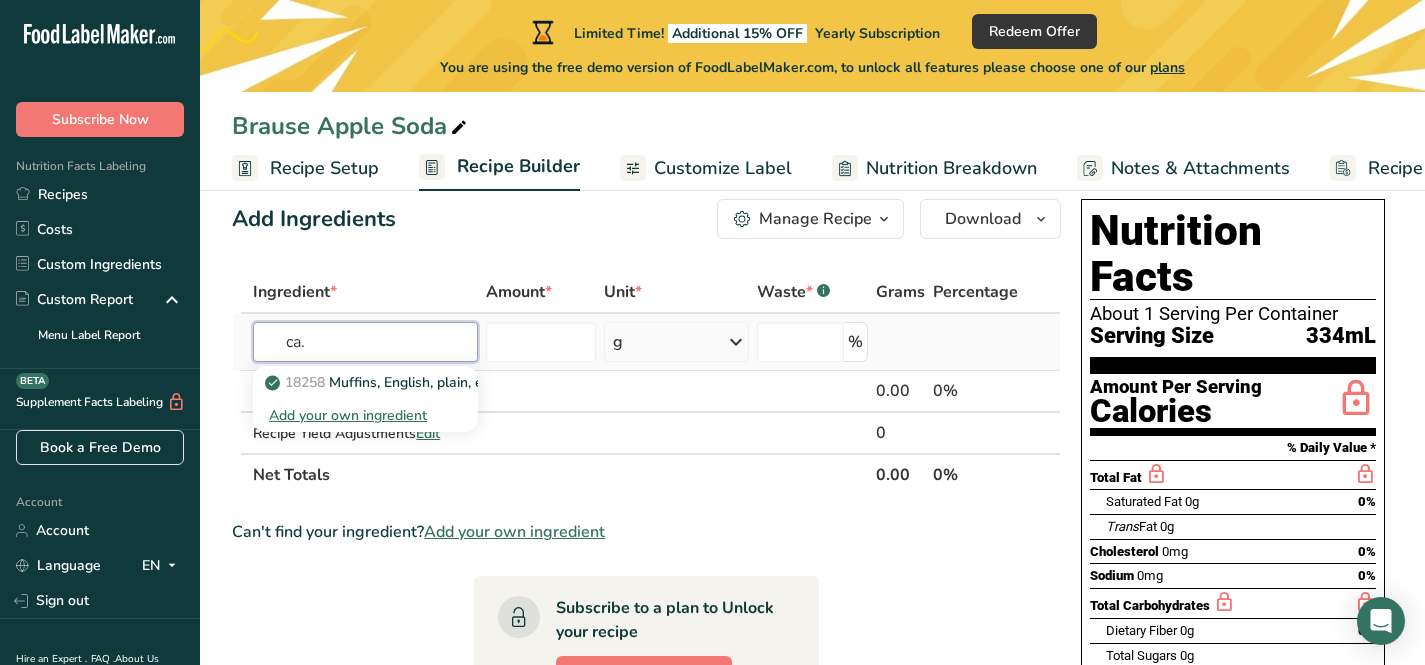 type on "ca." 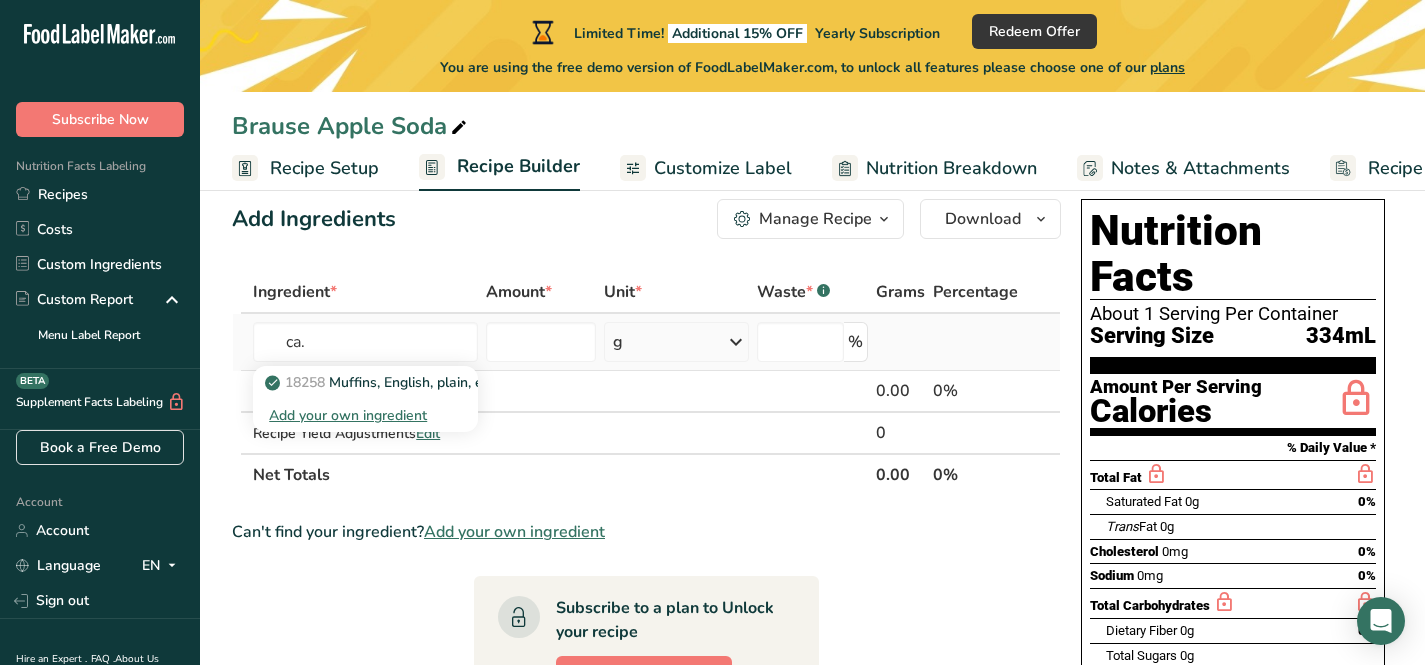 type 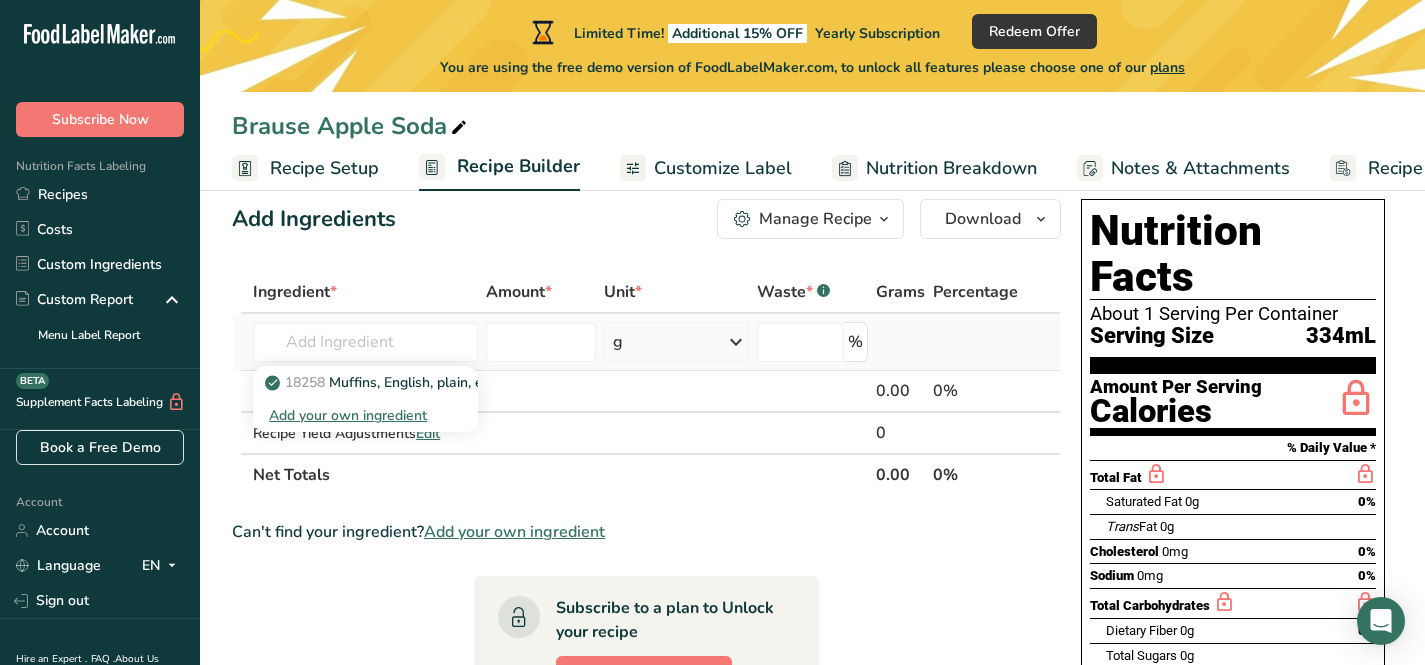 click on "Add your own ingredient" at bounding box center (365, 415) 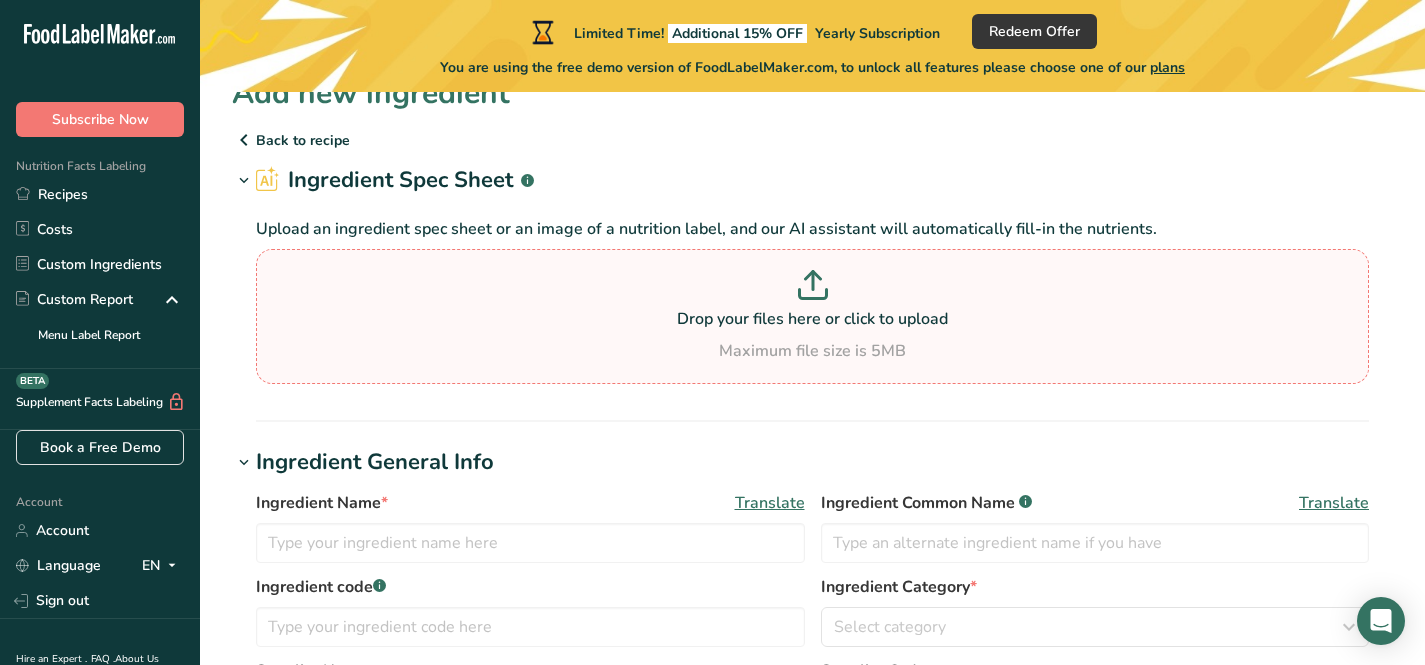 scroll, scrollTop: 0, scrollLeft: 0, axis: both 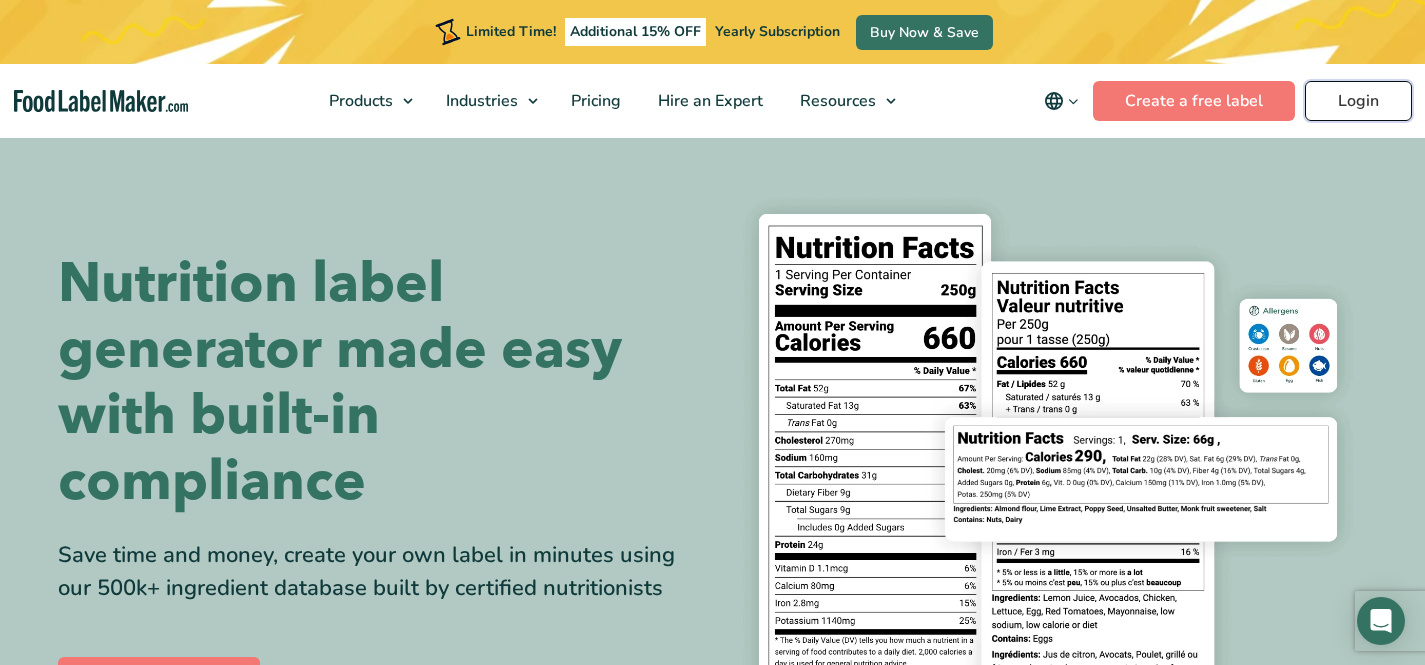 click on "Login" at bounding box center (1358, 101) 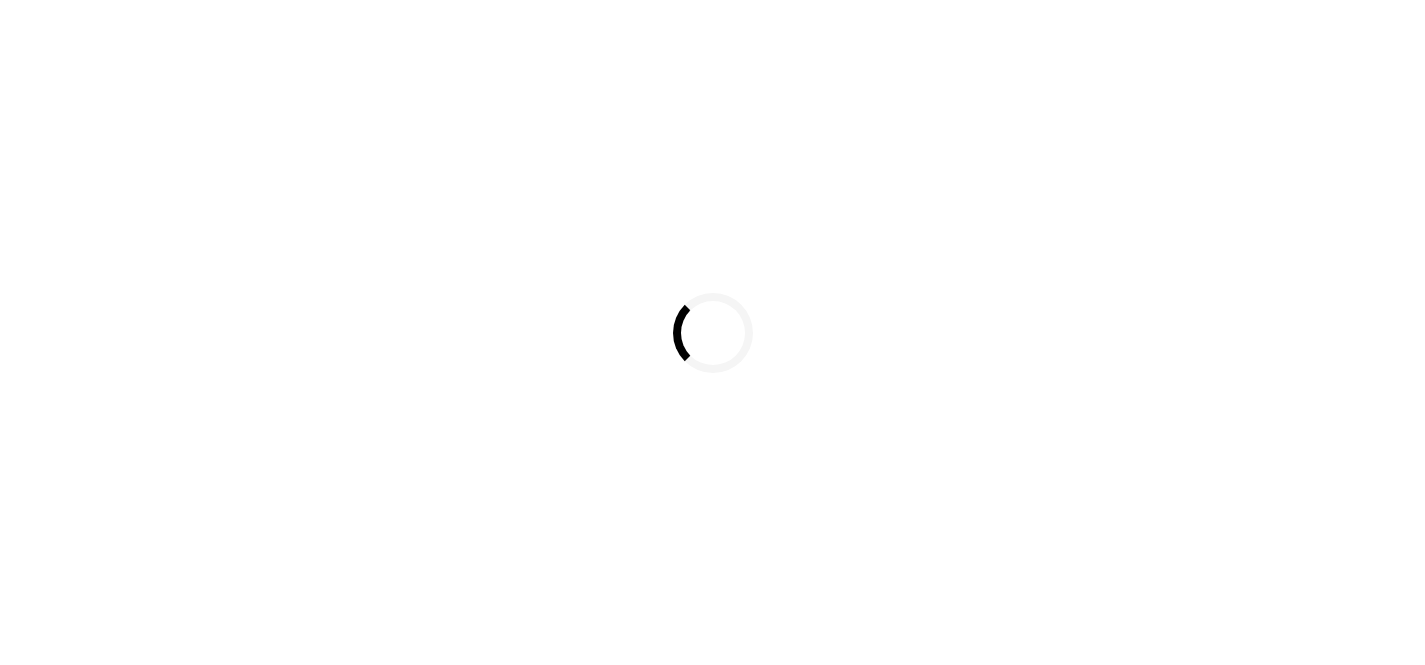 scroll, scrollTop: 0, scrollLeft: 0, axis: both 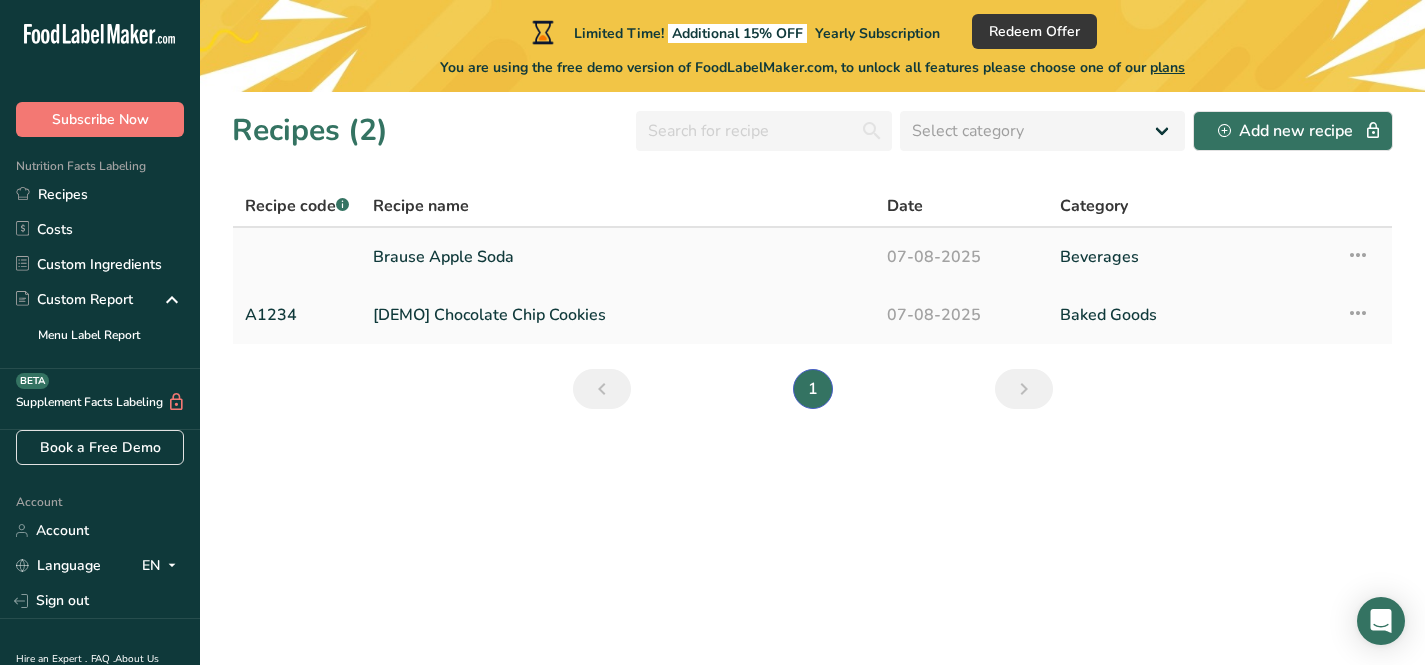 click at bounding box center (1358, 255) 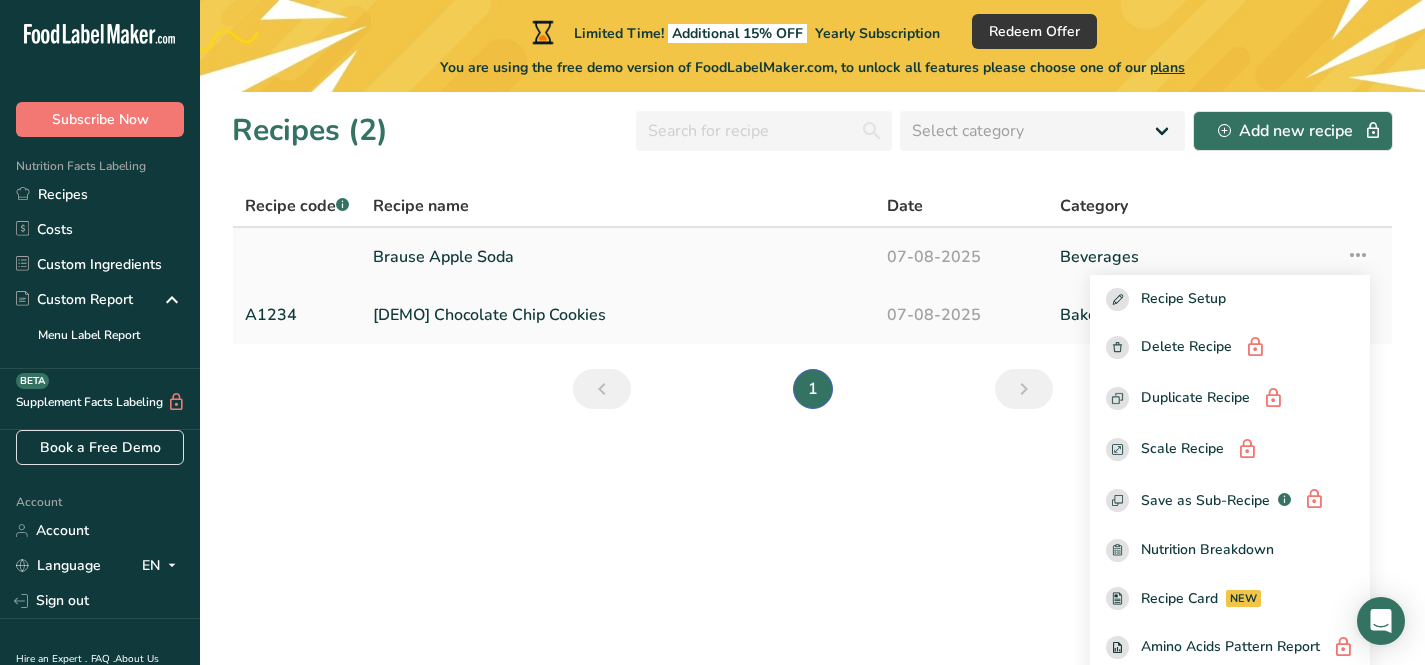 click on "Brause Apple Soda" at bounding box center [618, 257] 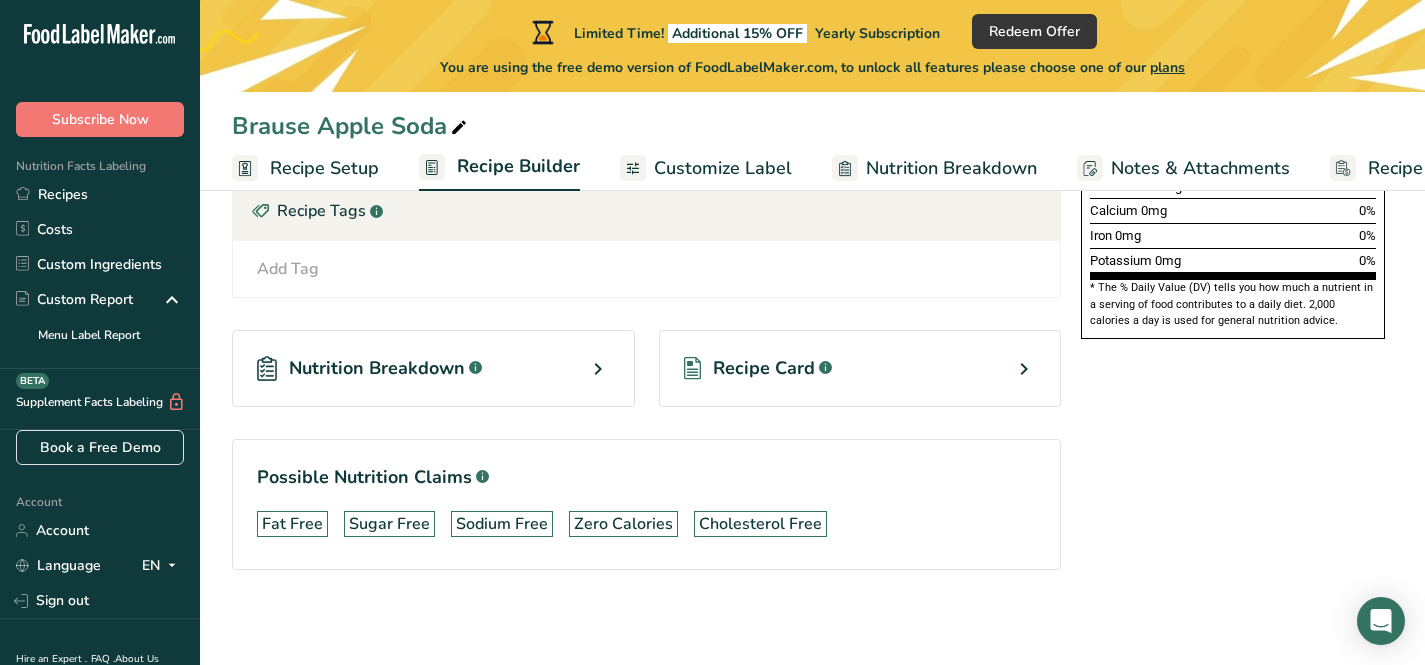 scroll, scrollTop: 590, scrollLeft: 0, axis: vertical 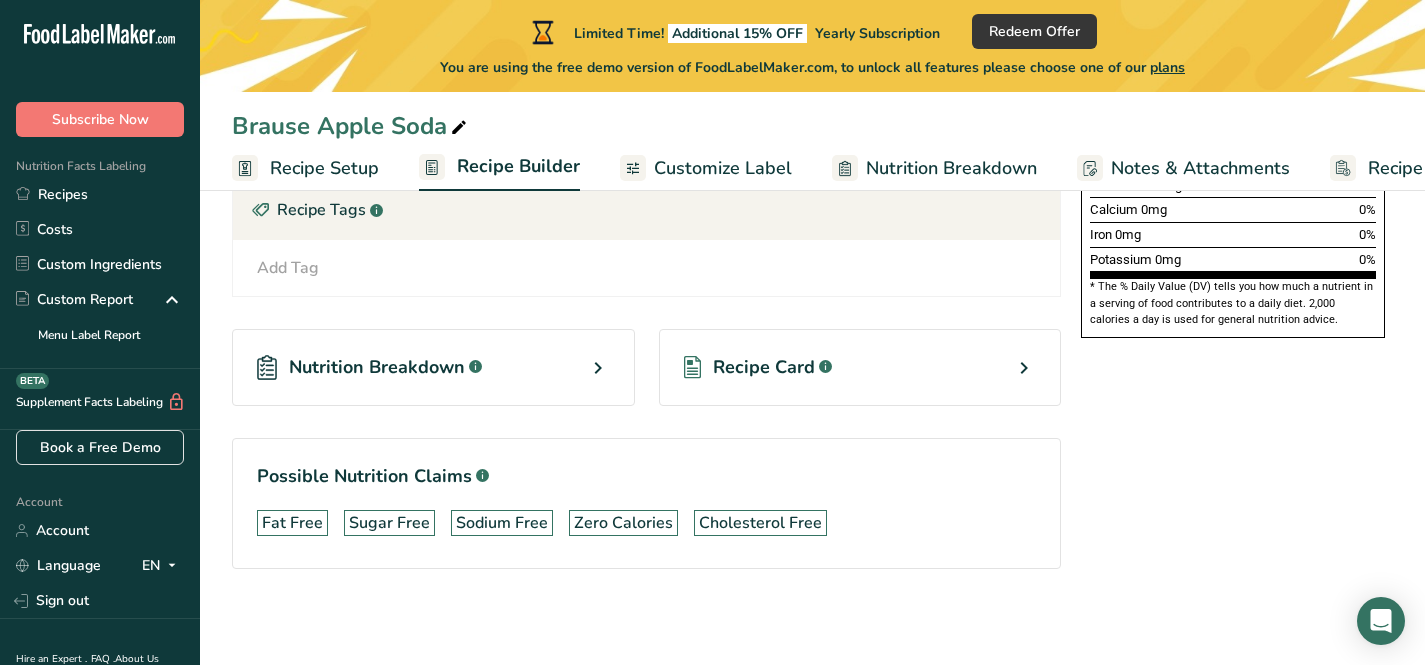 click on "Nutrition Breakdown
.a-a{fill:#347362;}.b-a{fill:#fff;}" at bounding box center (433, 367) 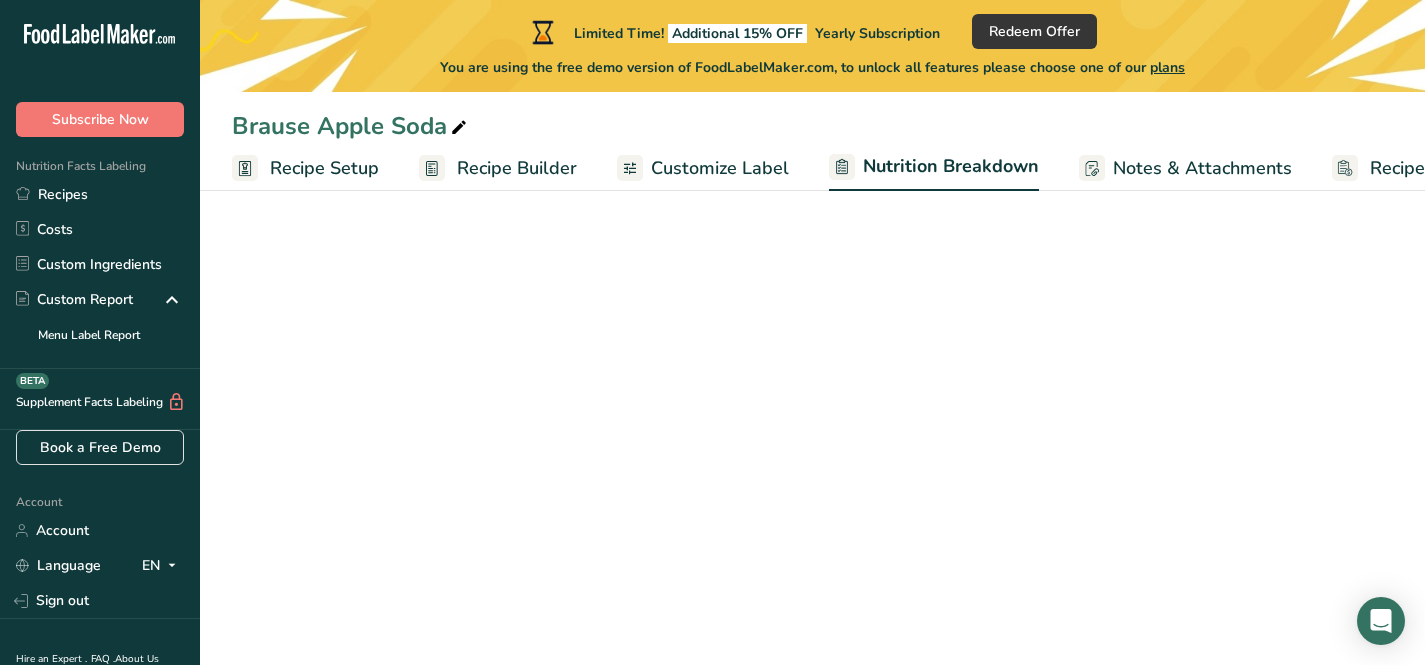select on "Calories" 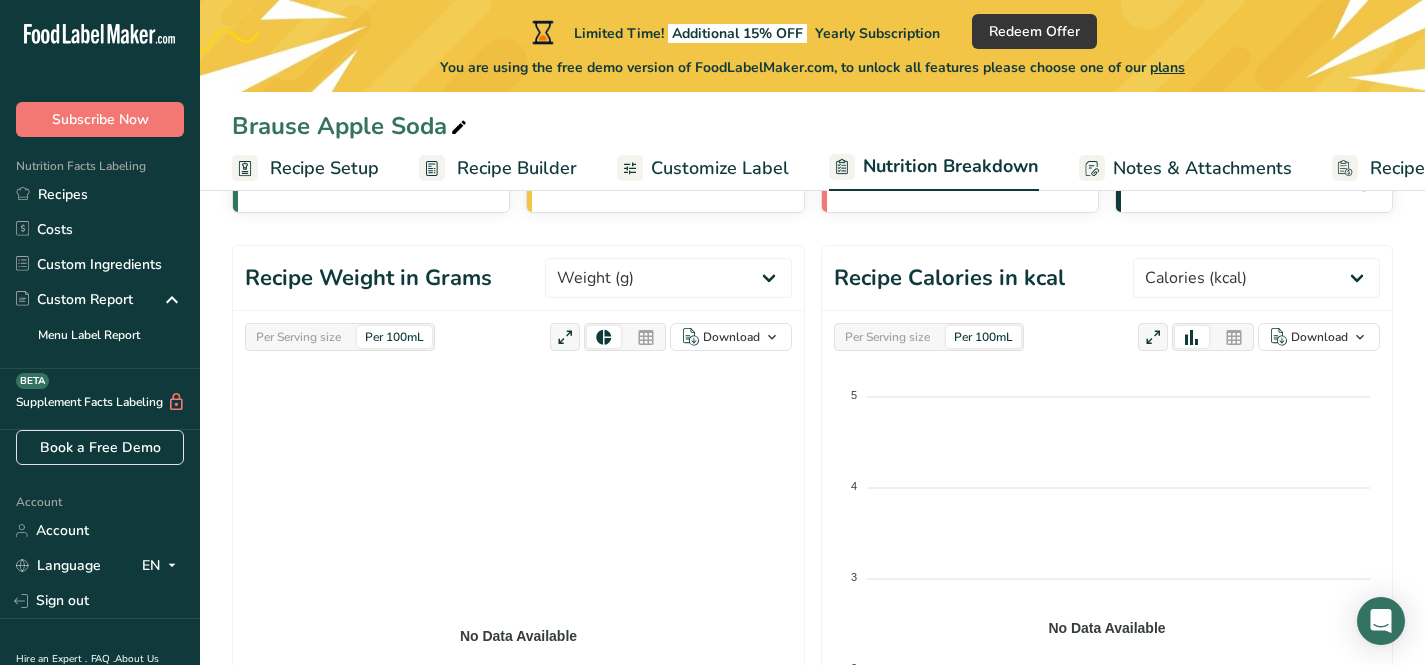 scroll, scrollTop: 0, scrollLeft: 0, axis: both 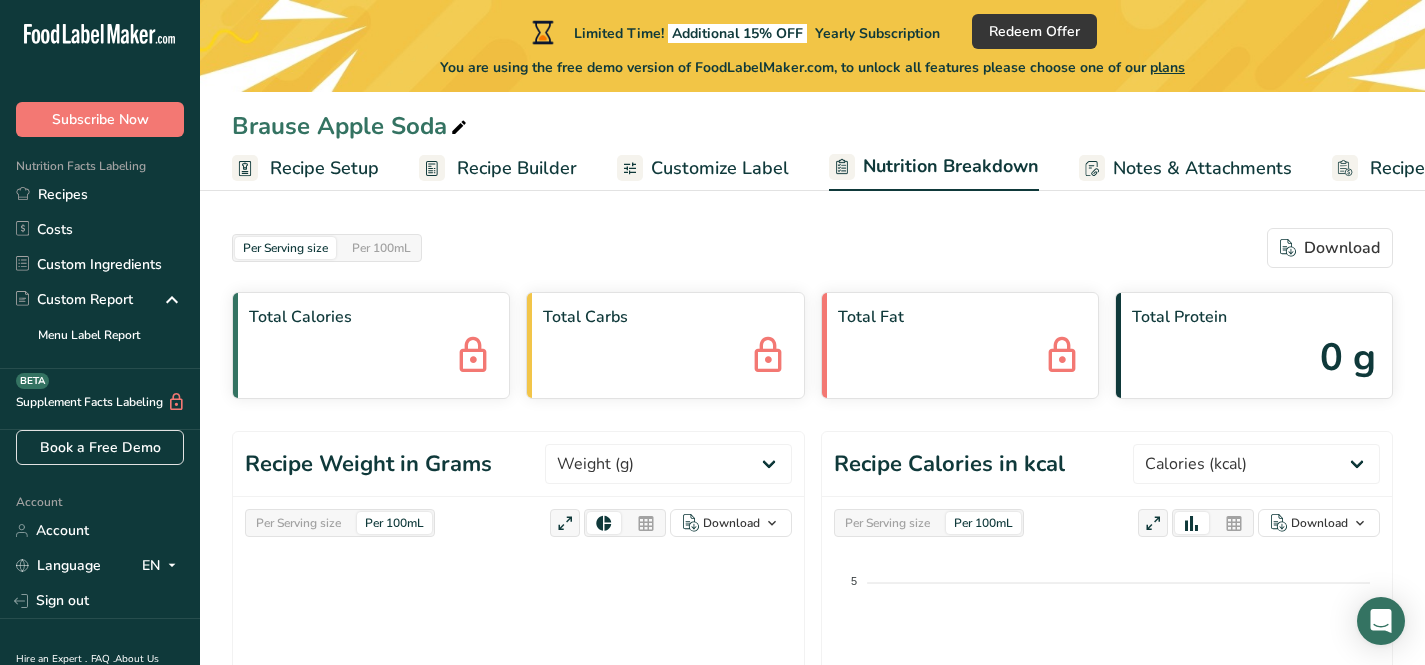 click on "Recipe Setup" at bounding box center [324, 168] 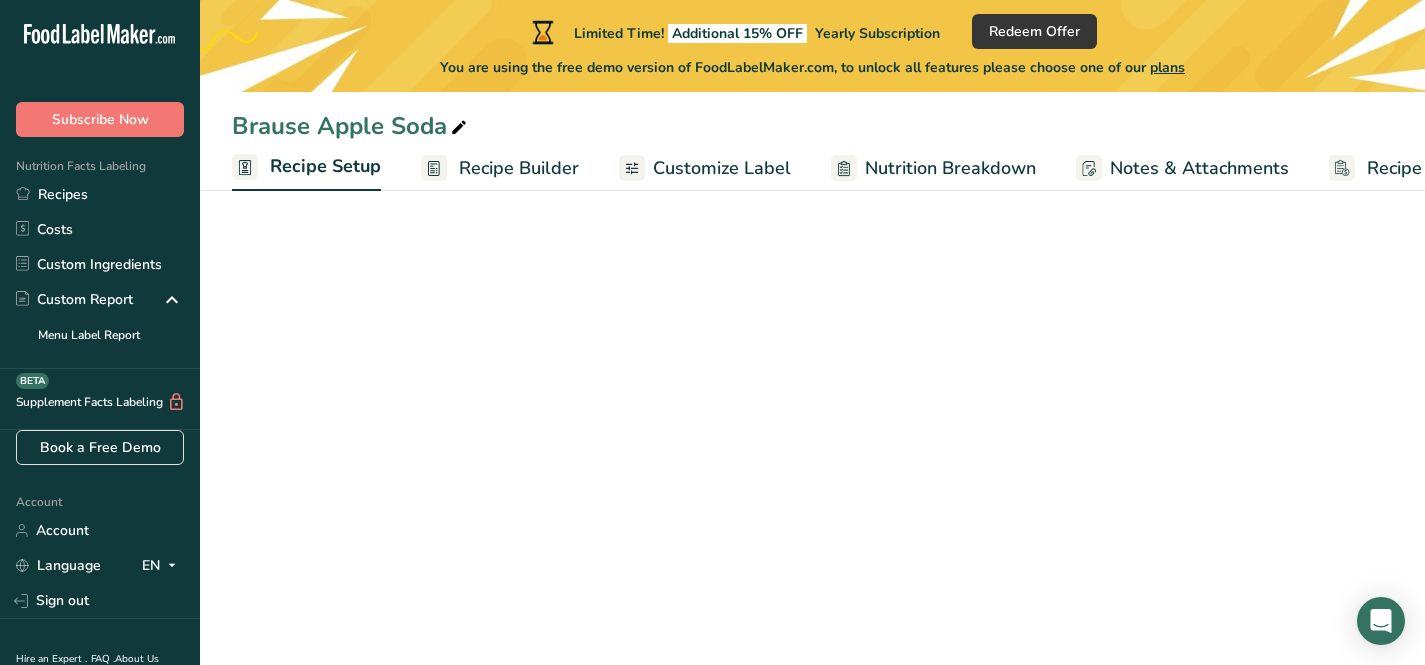 scroll, scrollTop: 0, scrollLeft: 7, axis: horizontal 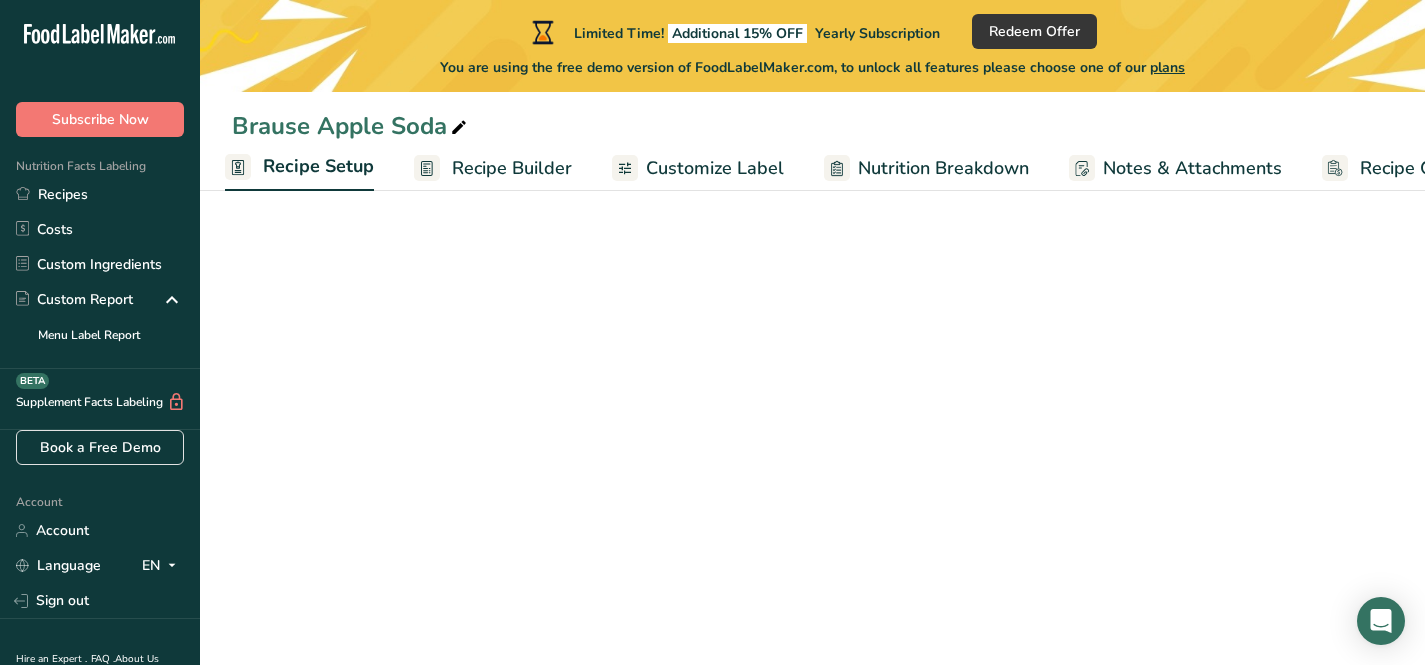 select on "5" 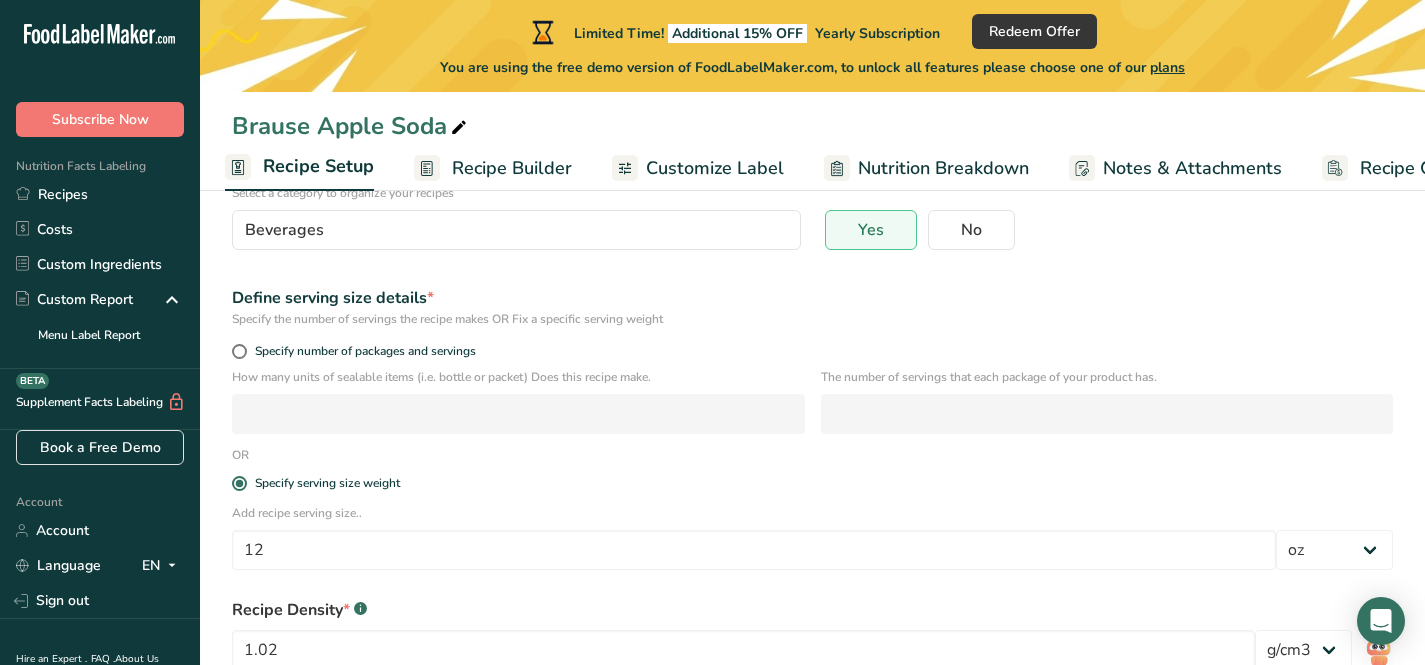 scroll, scrollTop: 293, scrollLeft: 0, axis: vertical 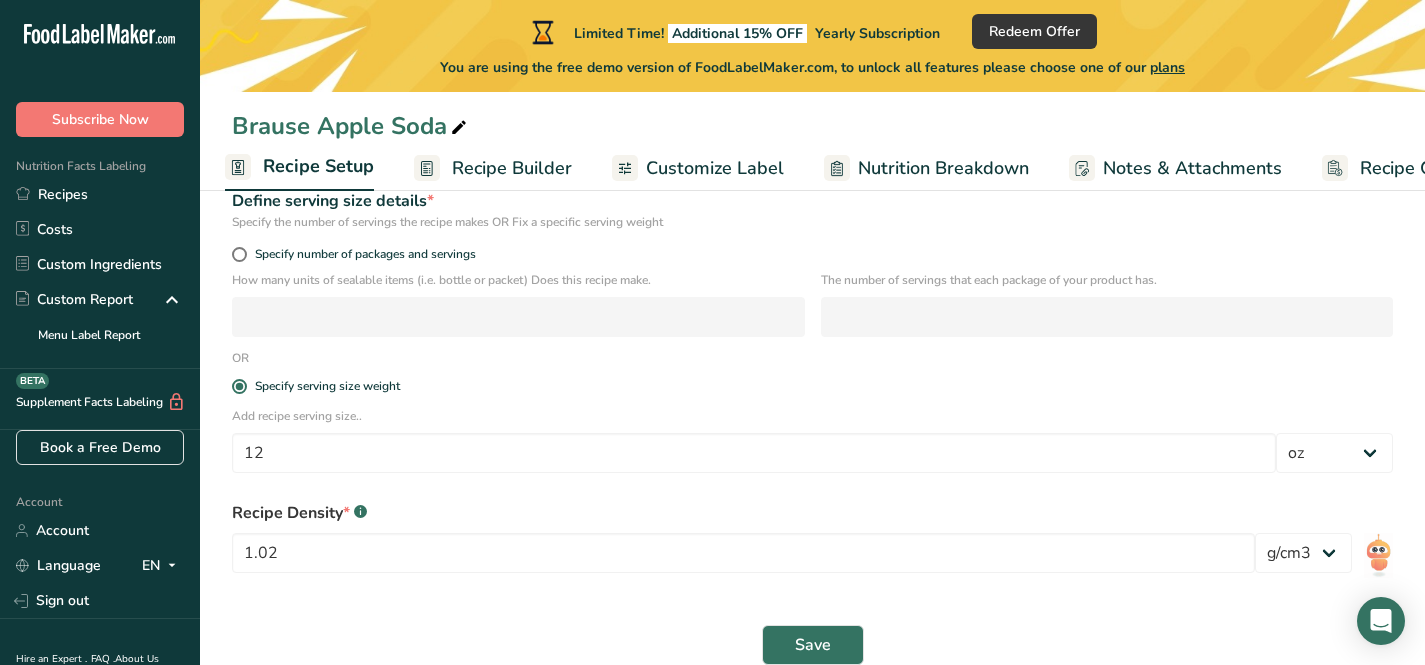 click on "Recipe Builder" at bounding box center [512, 168] 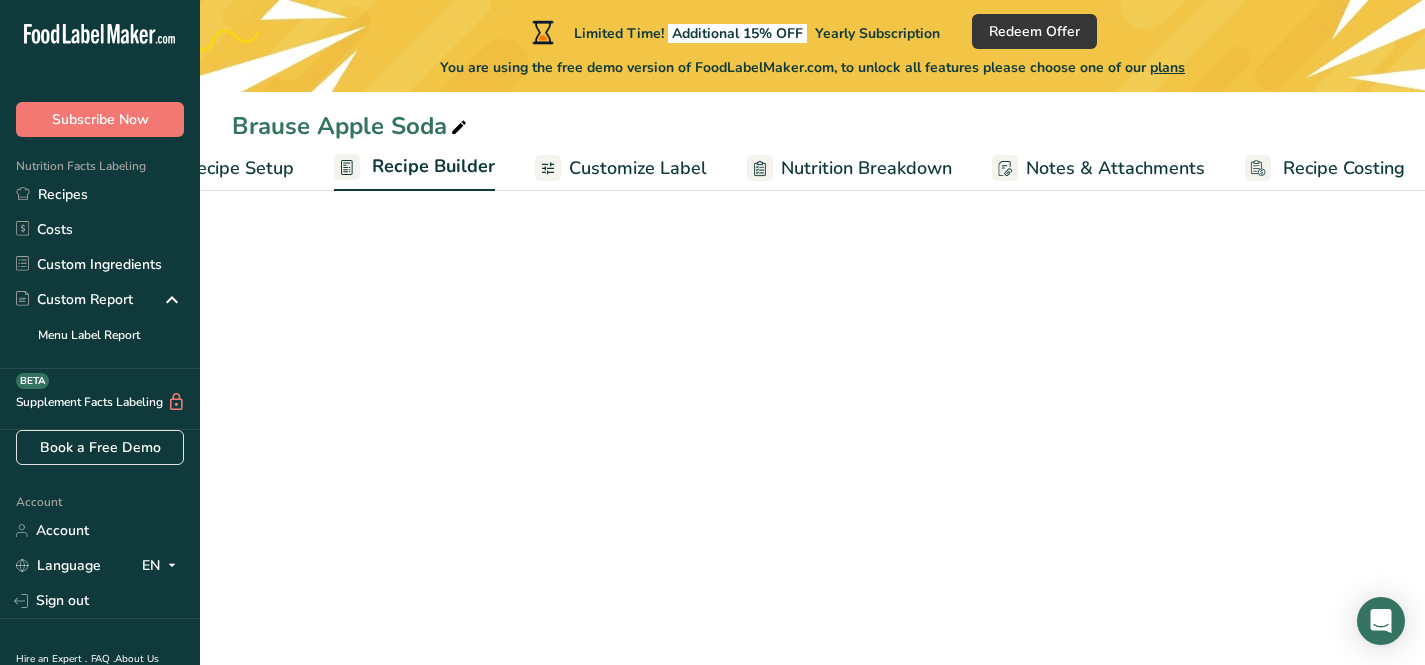 scroll, scrollTop: 0, scrollLeft: 96, axis: horizontal 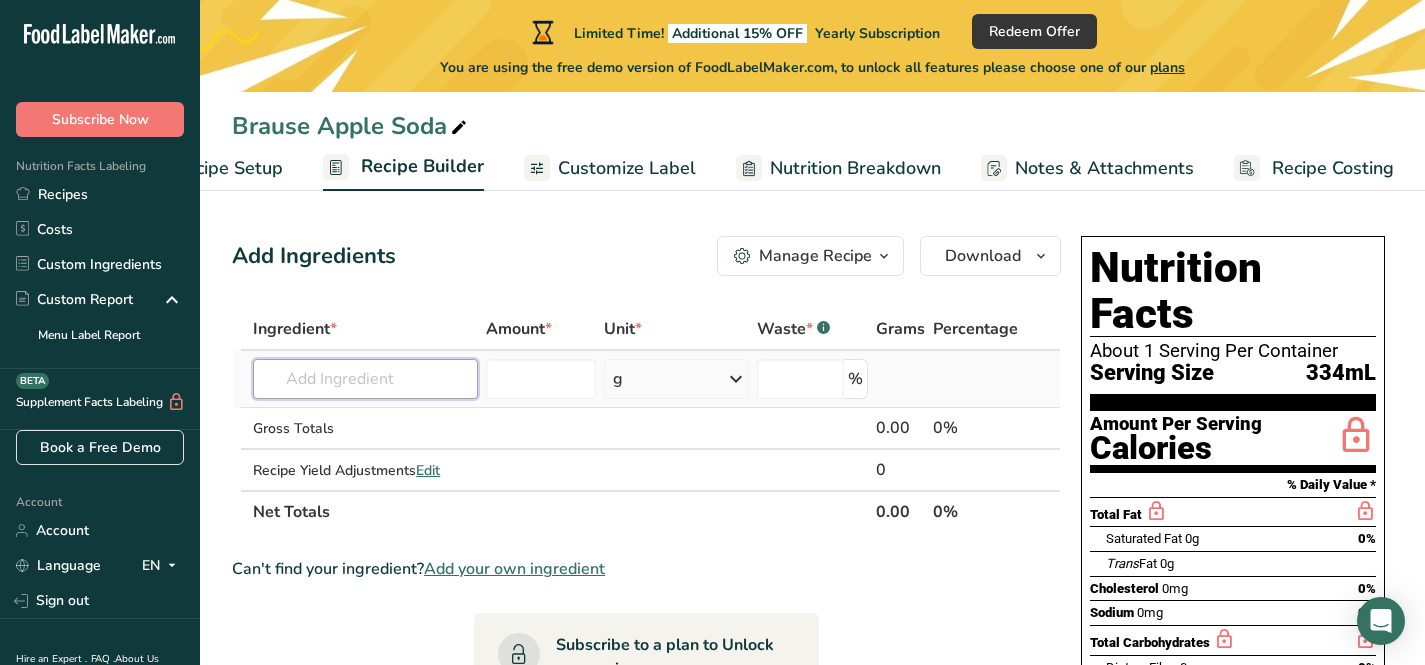 click at bounding box center [365, 379] 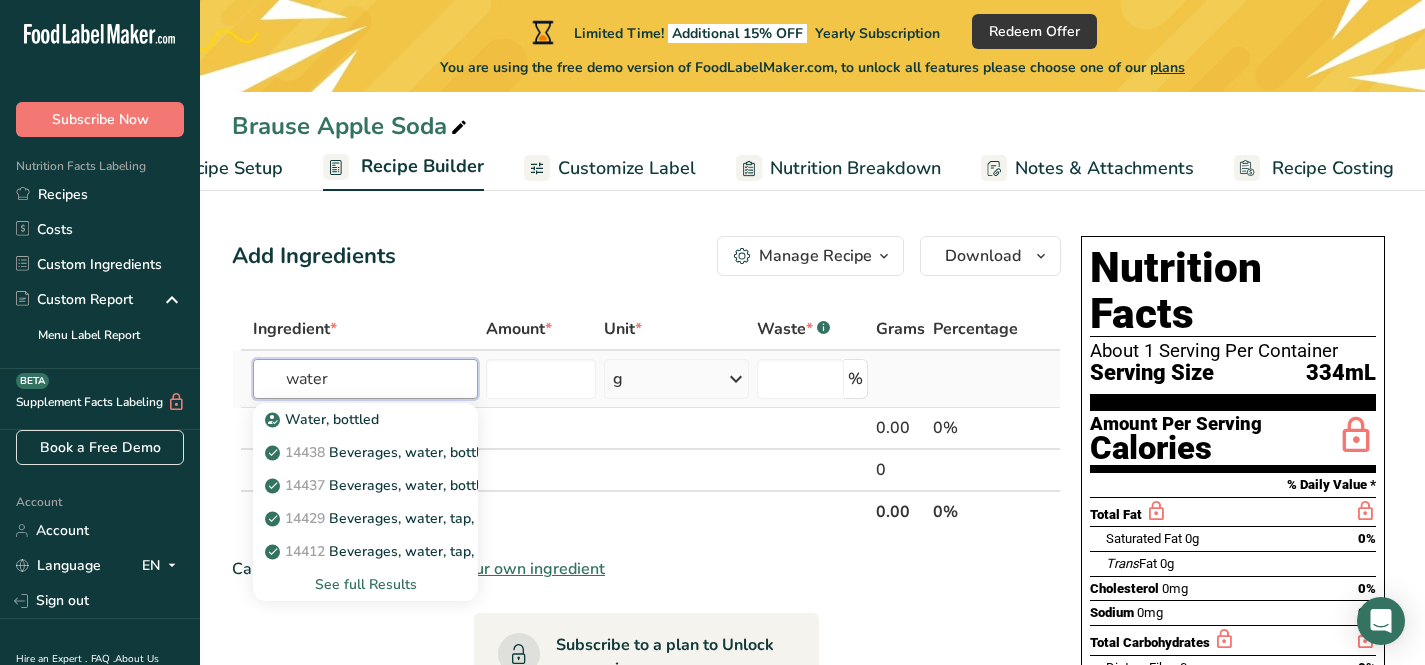 click on "water" at bounding box center (365, 379) 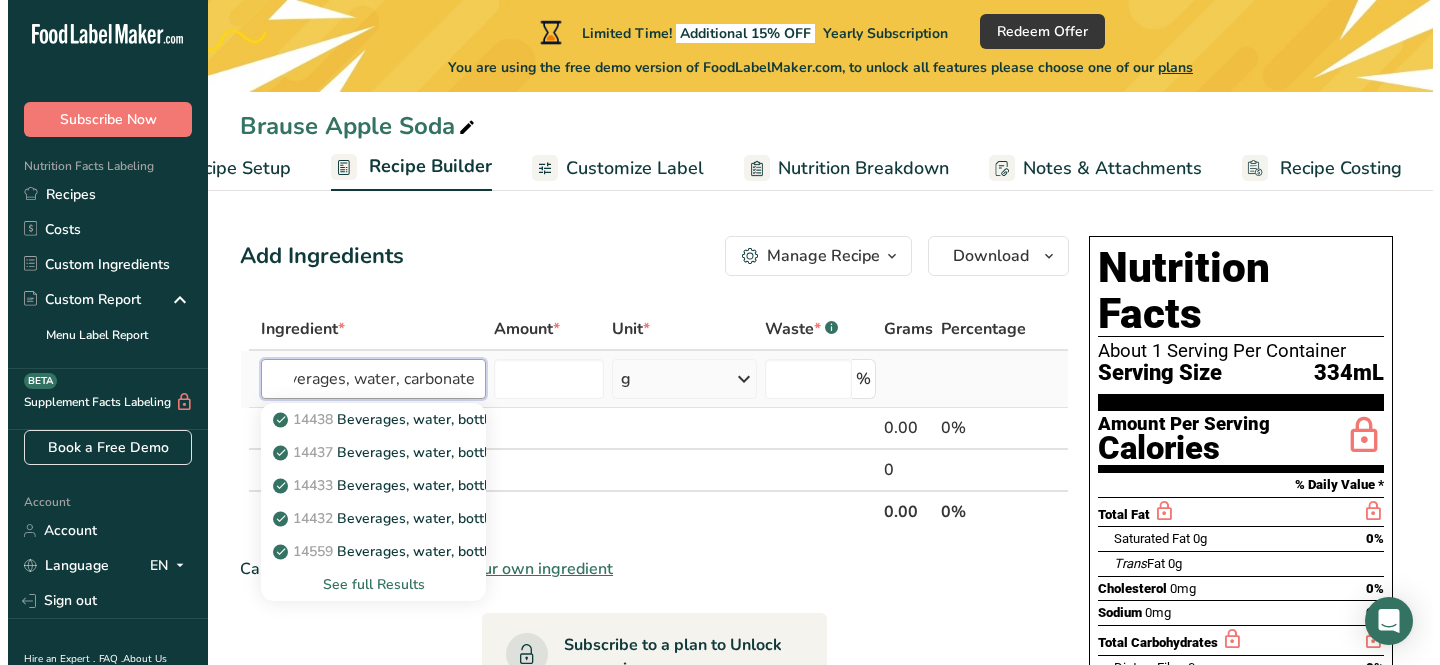scroll, scrollTop: 0, scrollLeft: 32, axis: horizontal 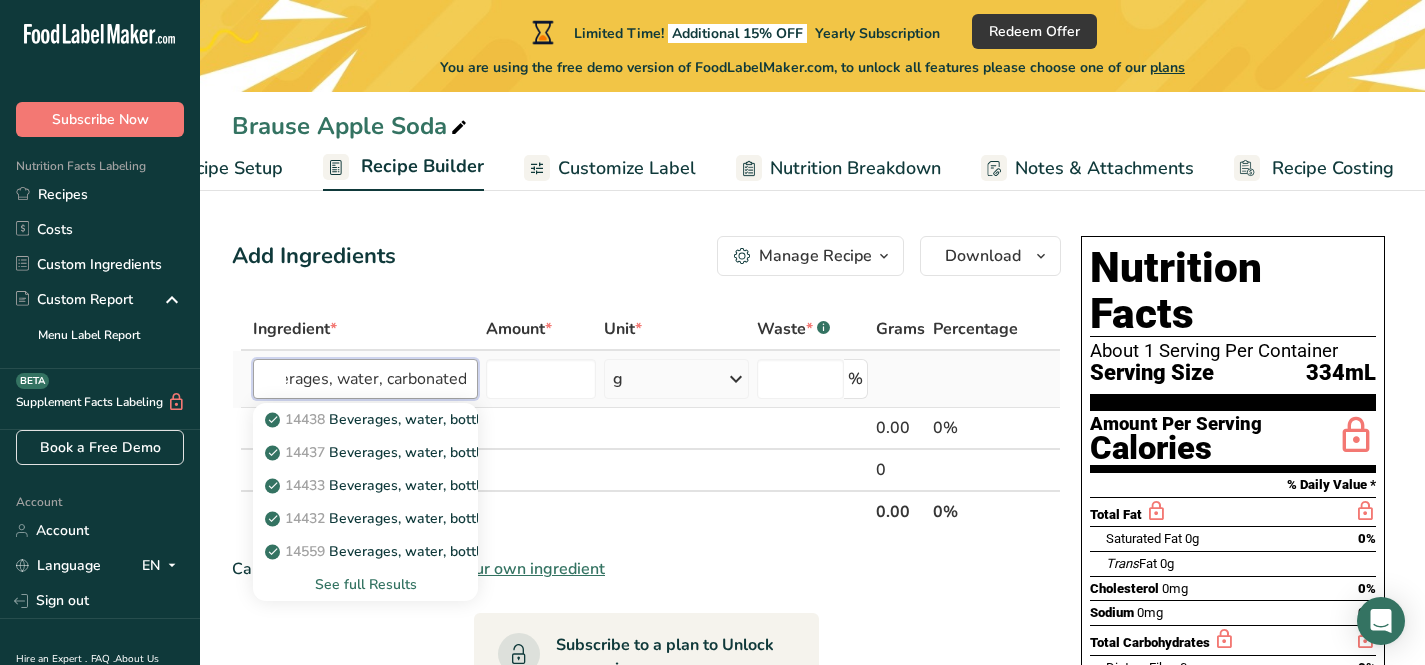 type on "beverages, water, carbonated" 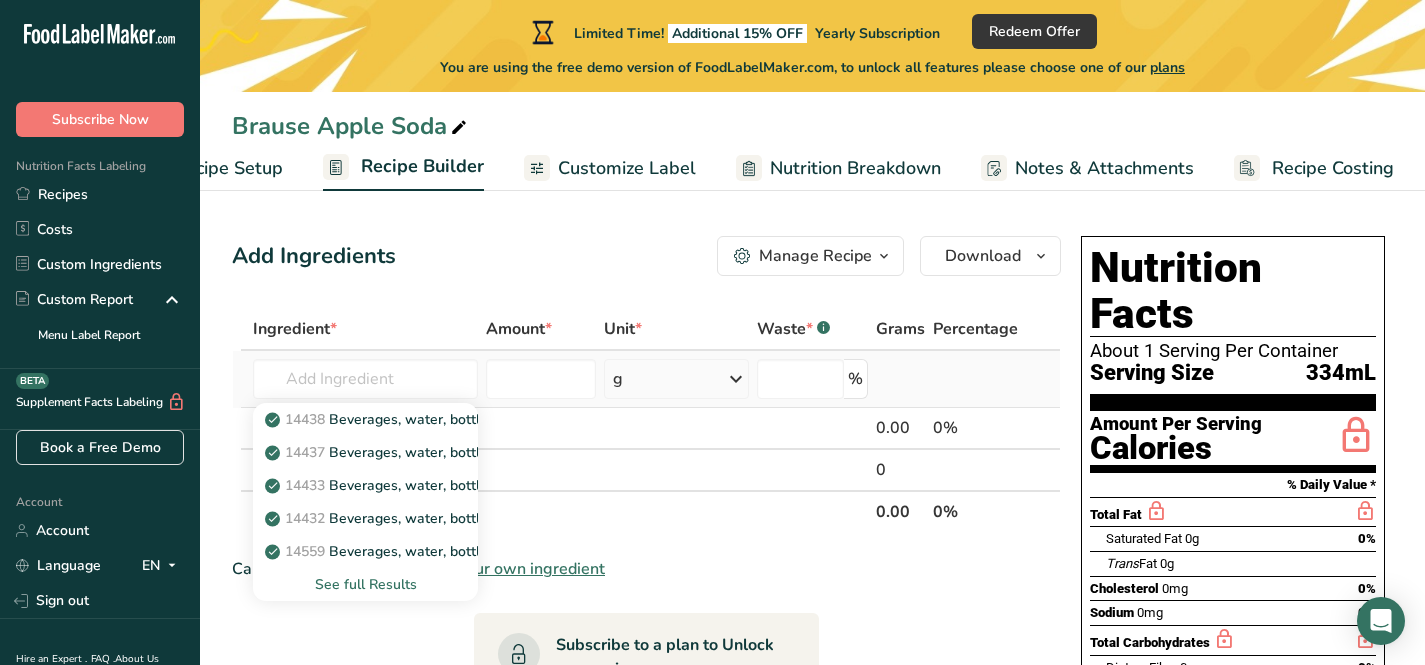 click on "See full Results" at bounding box center [365, 584] 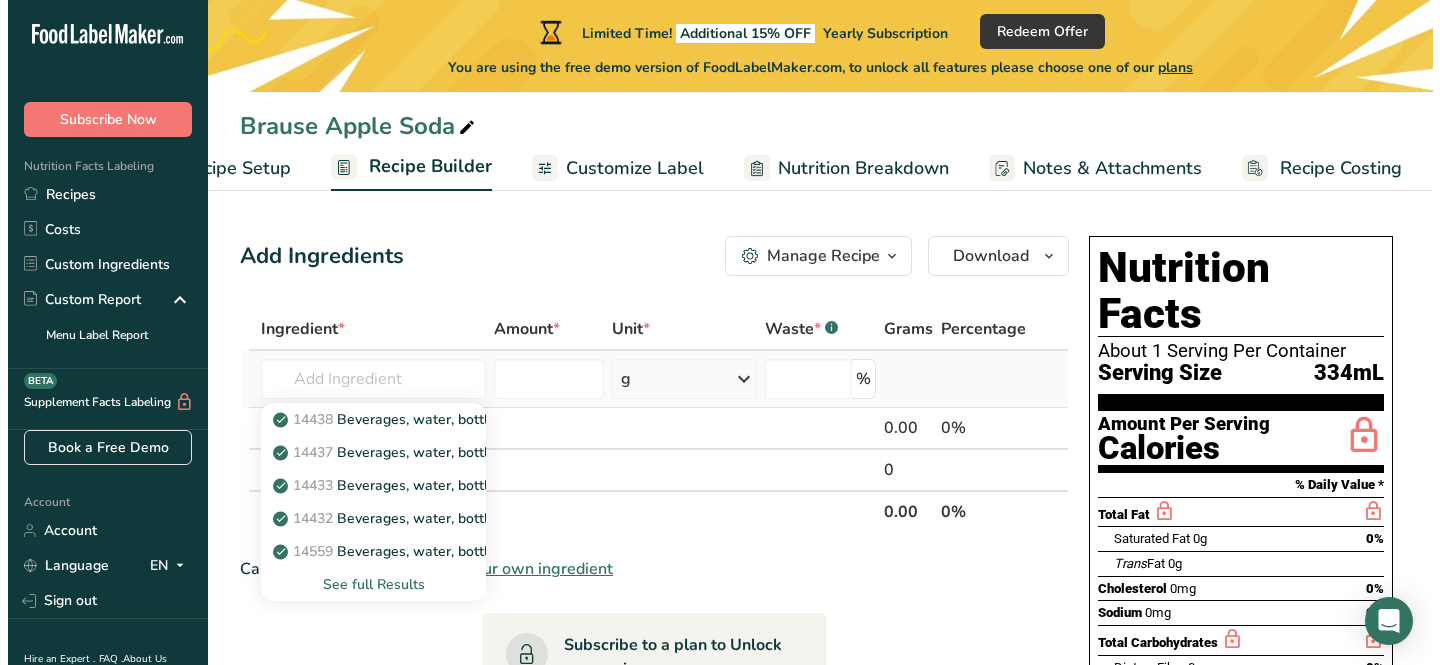 scroll, scrollTop: 0, scrollLeft: 0, axis: both 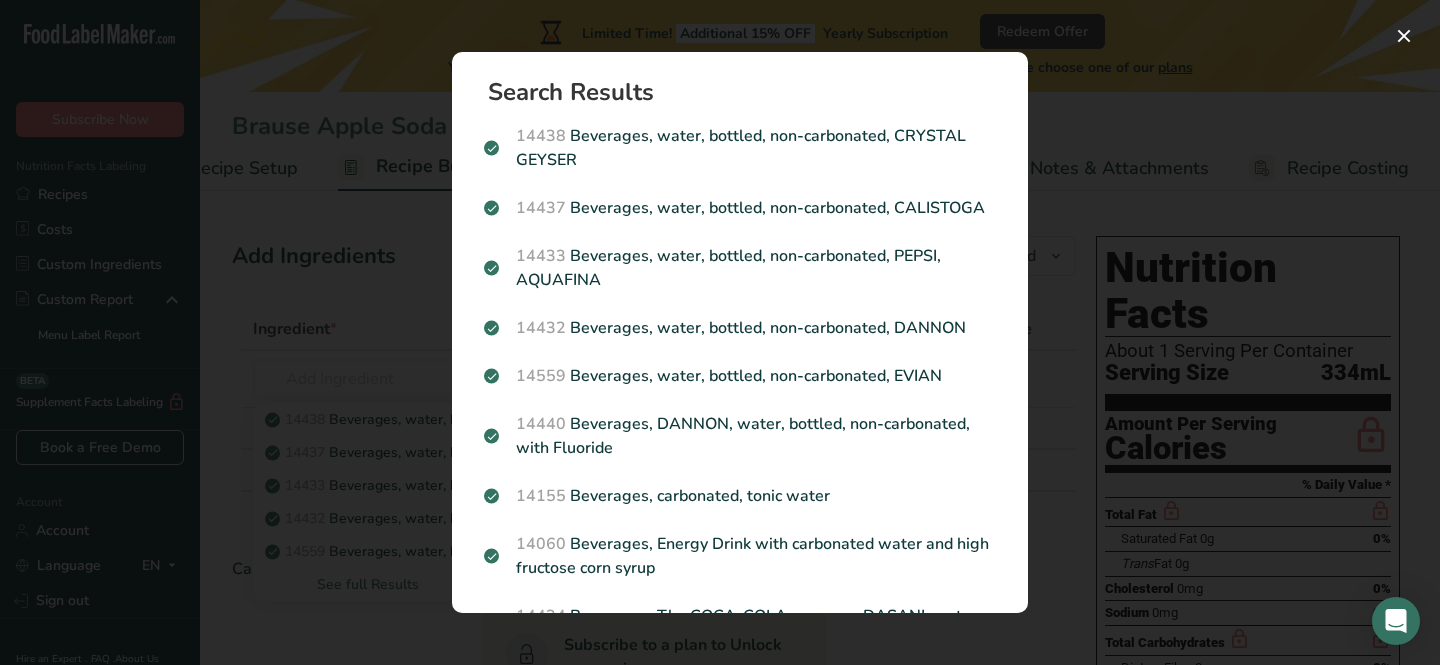 click at bounding box center (720, 332) 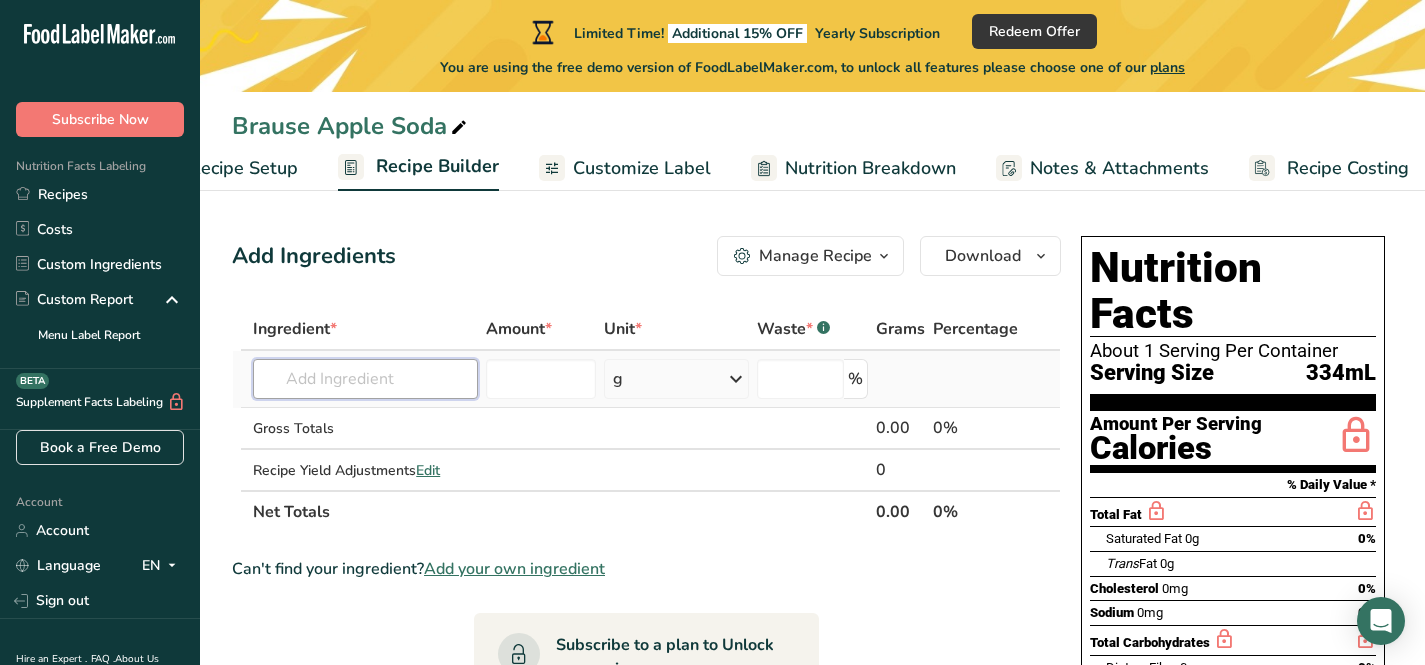 click at bounding box center (365, 379) 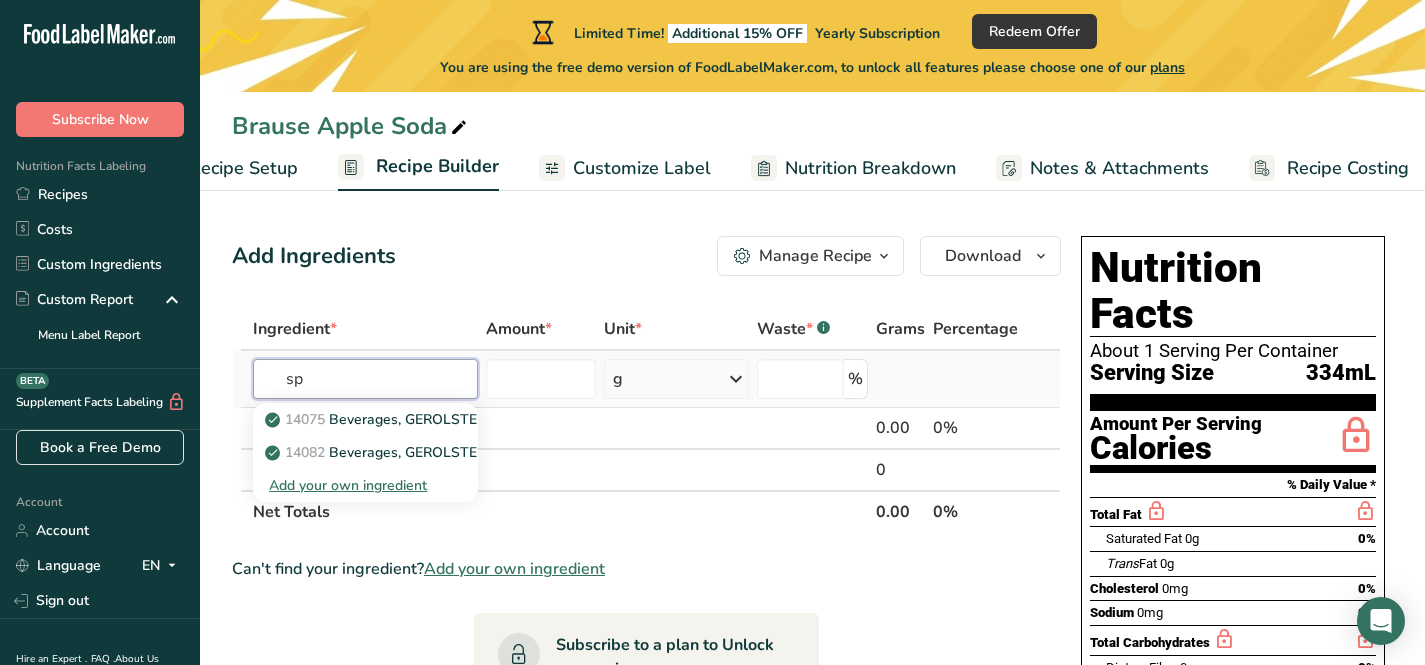 type on "s" 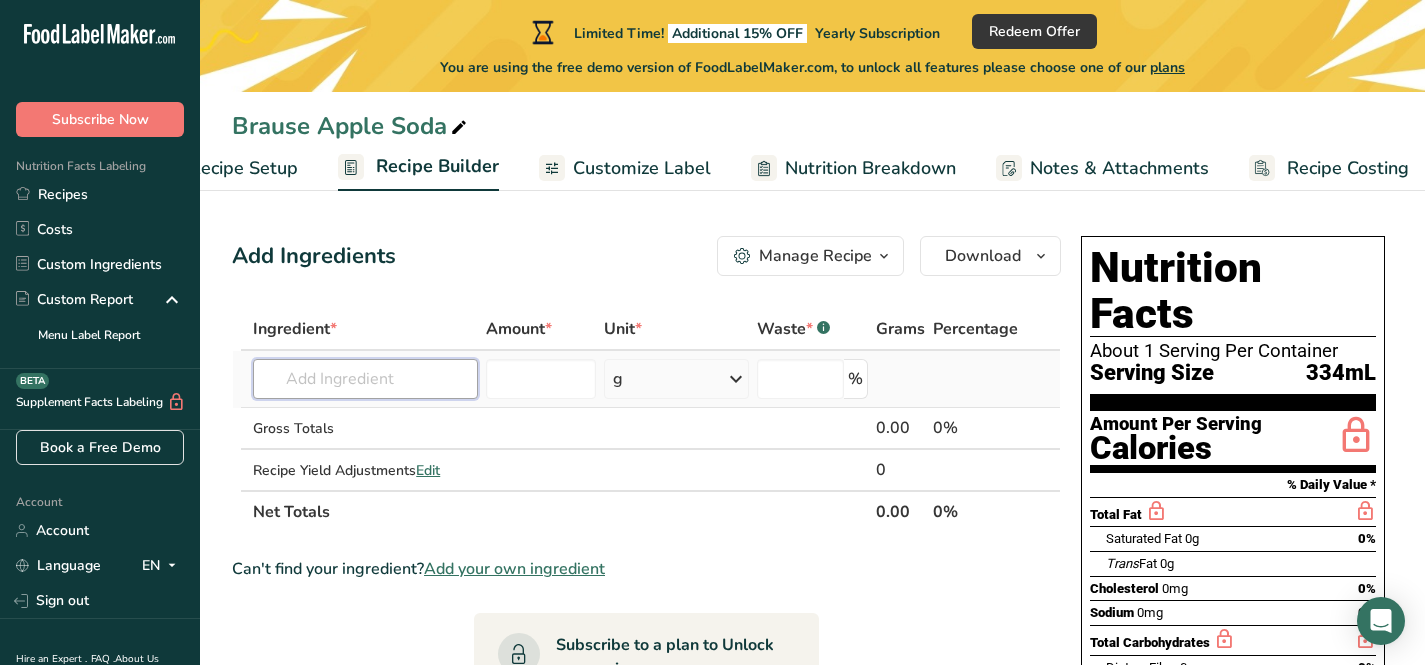 type on "e" 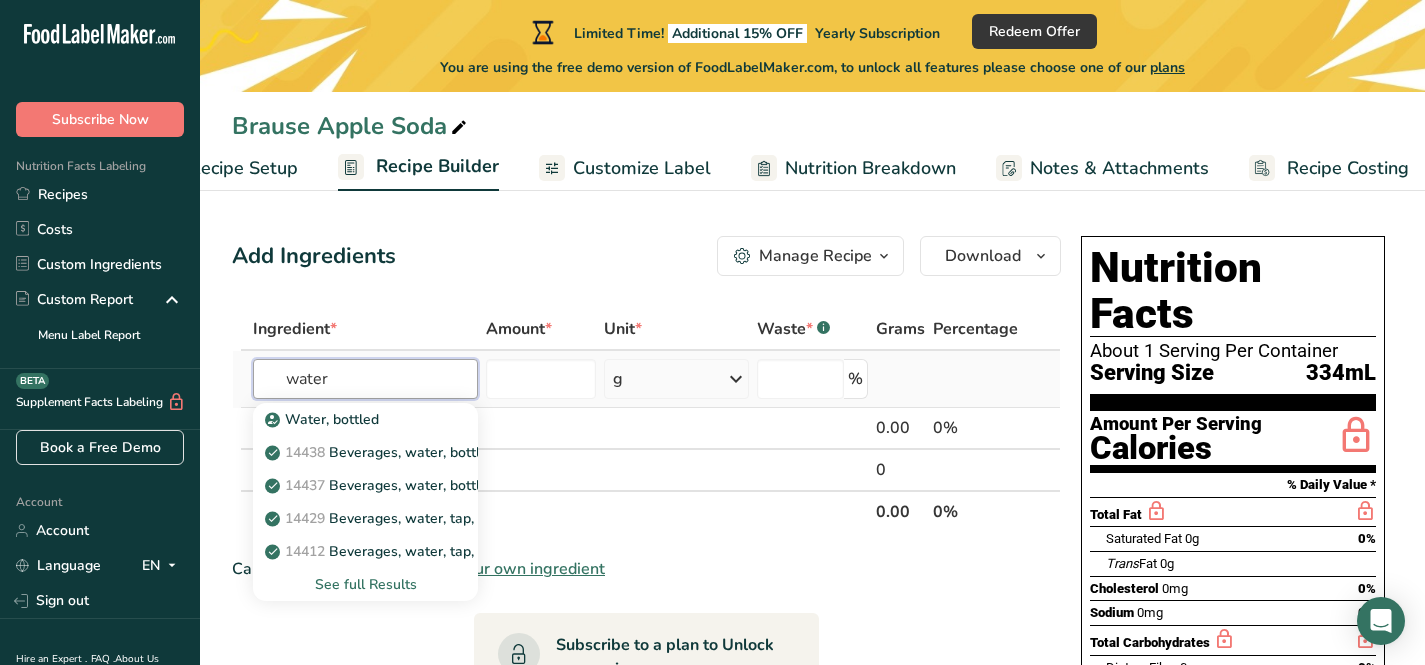 type on "water" 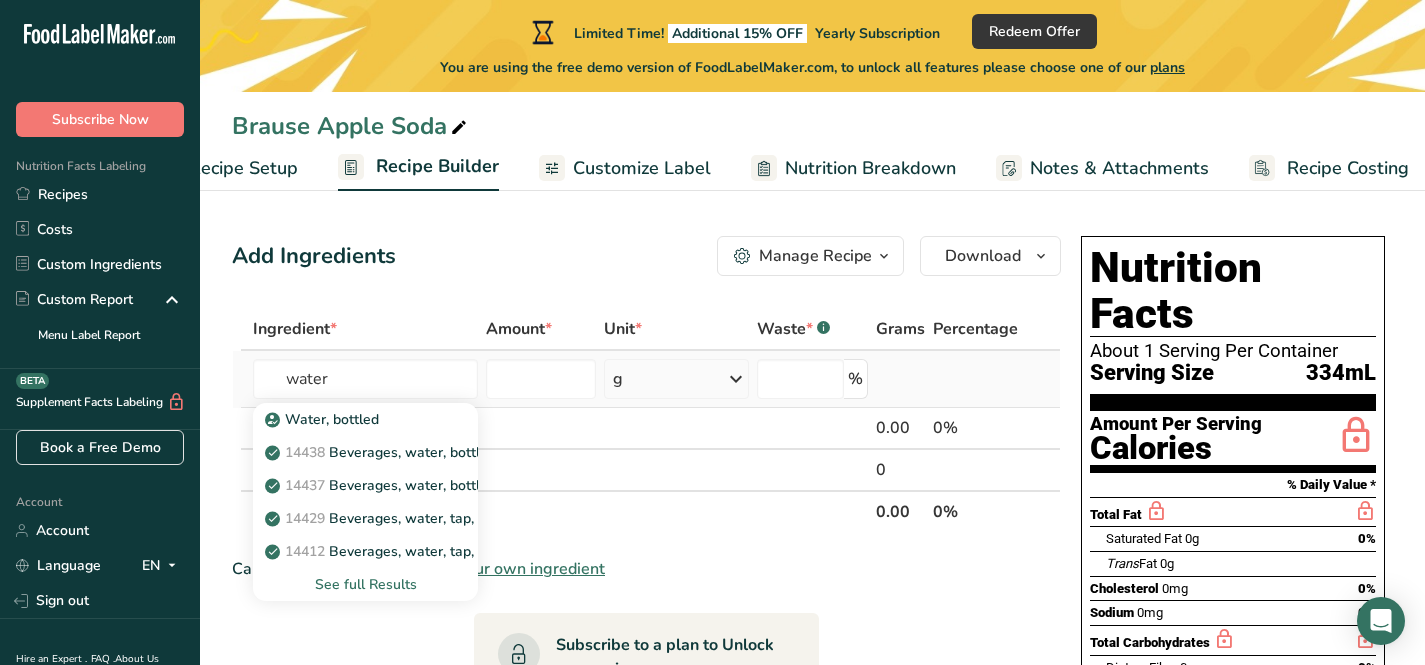 type 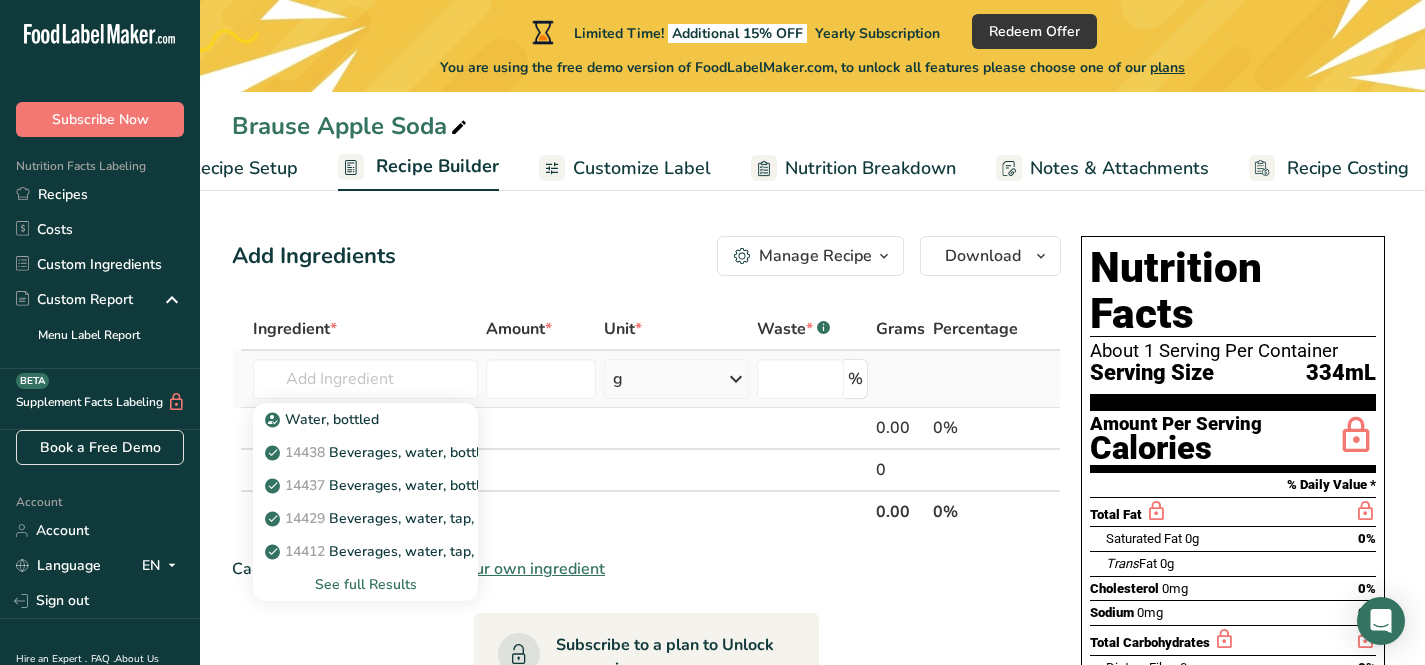 click on "See full Results" at bounding box center (365, 584) 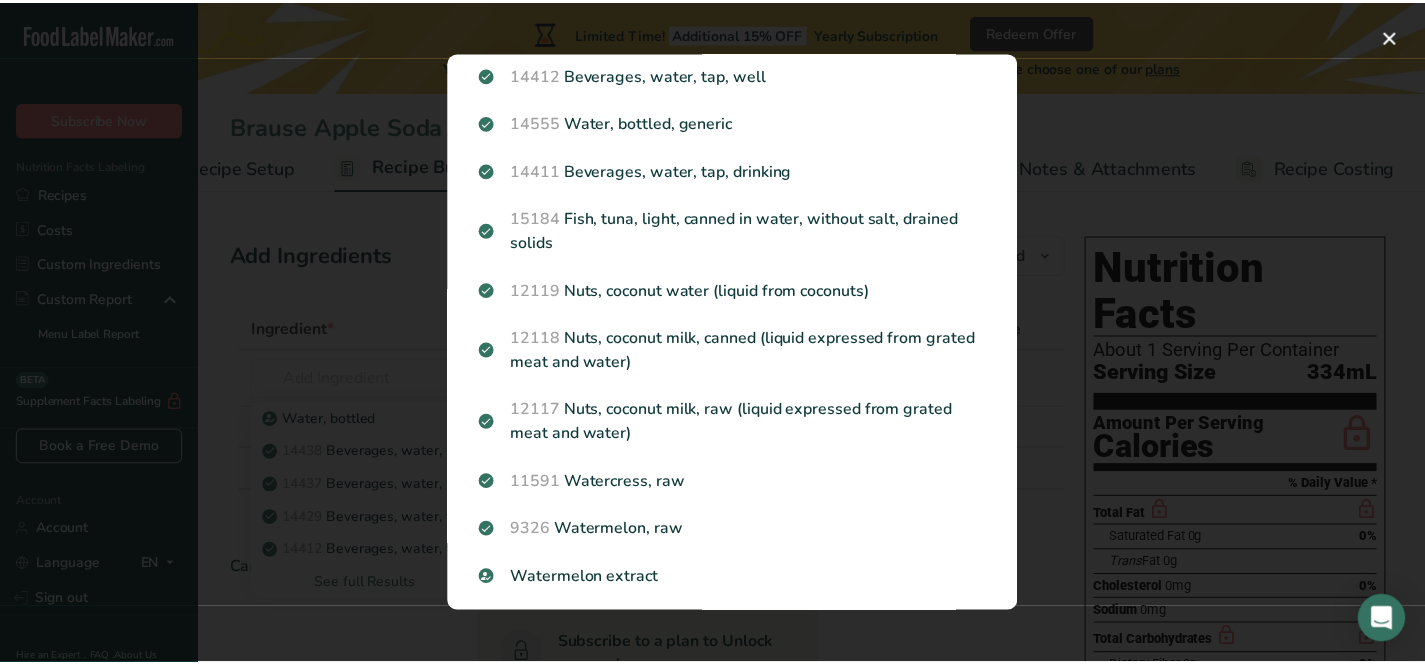 scroll, scrollTop: 0, scrollLeft: 0, axis: both 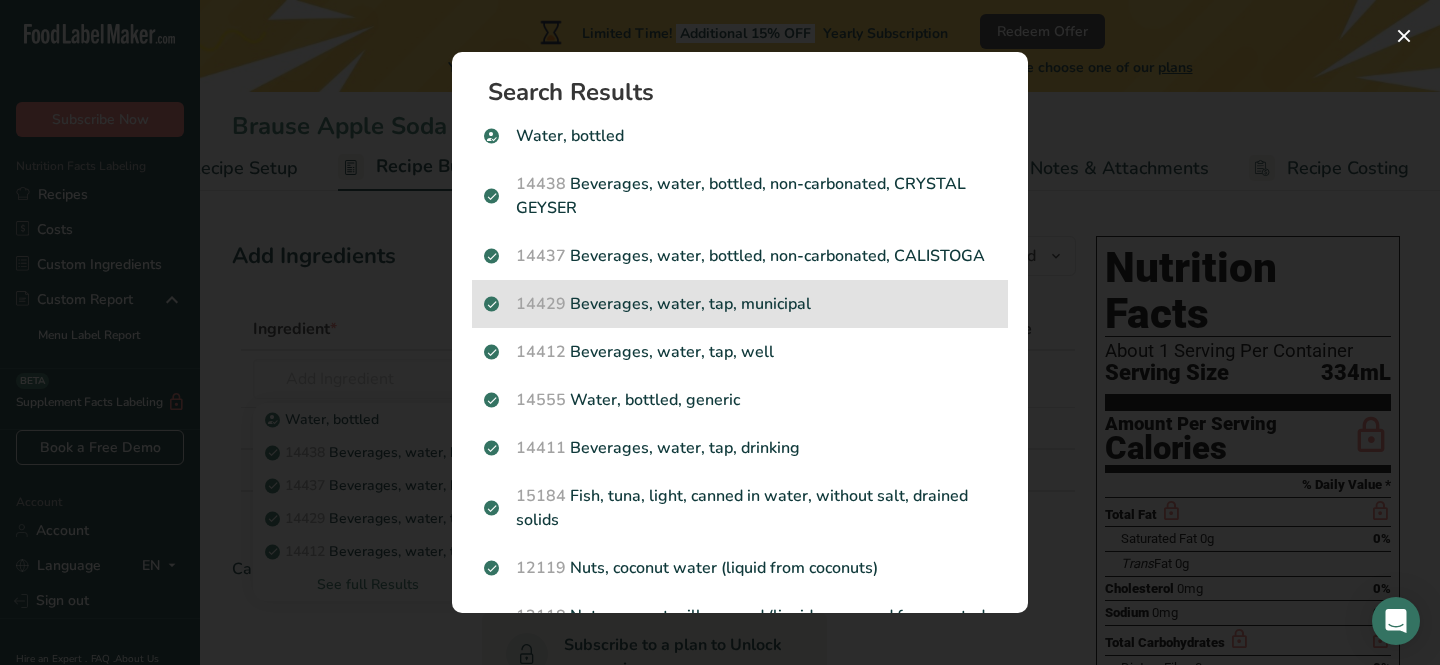 click on "14429
Beverages, water, tap, municipal" at bounding box center (740, 304) 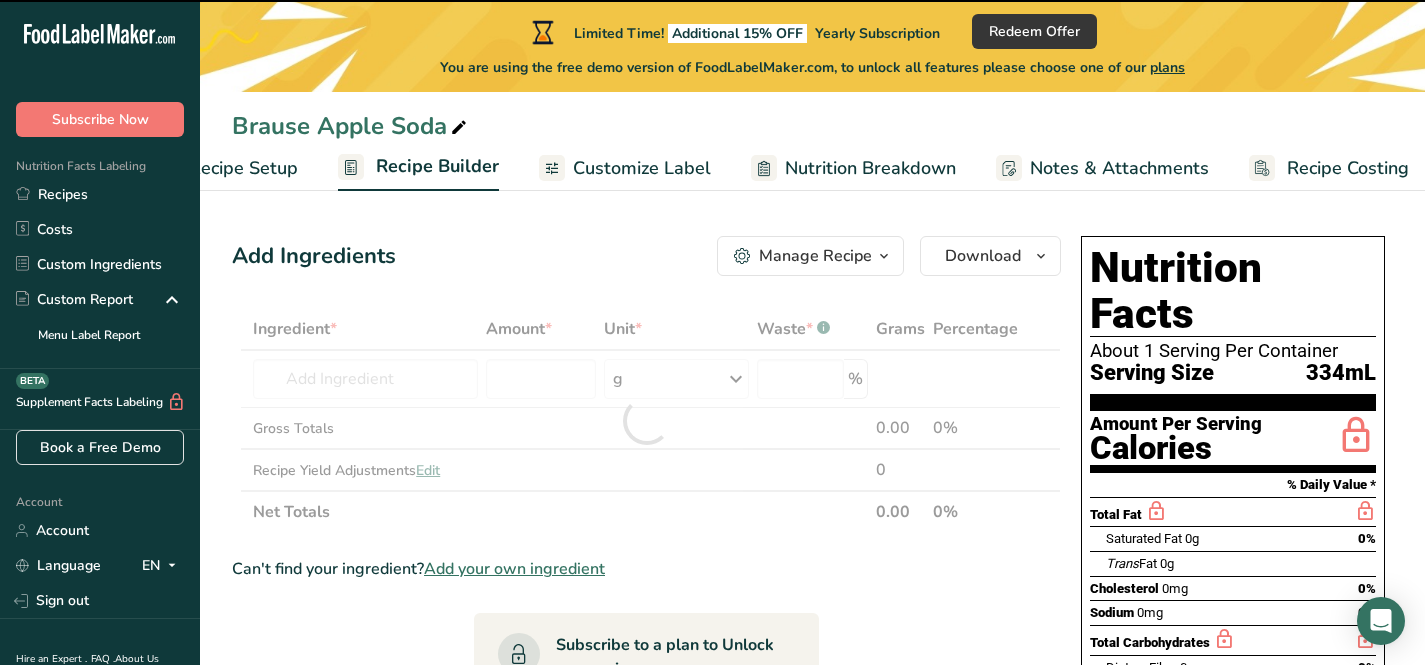 type on "0" 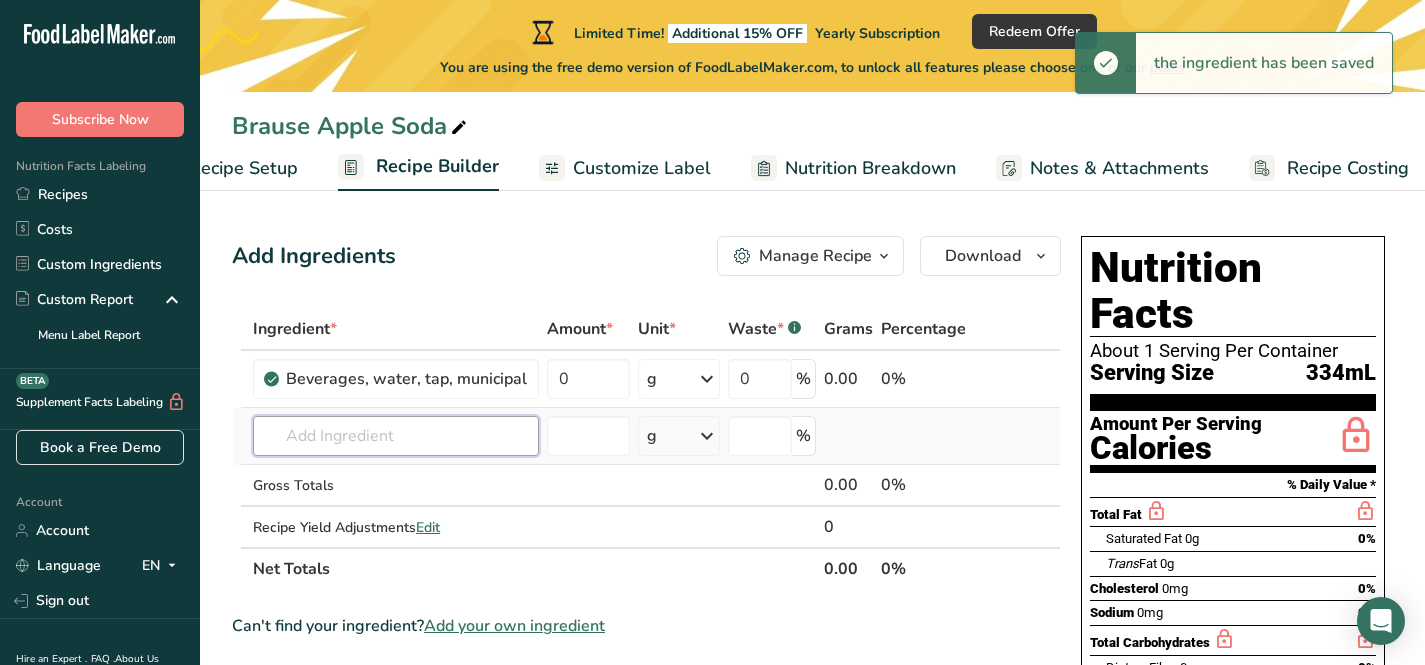 click at bounding box center (396, 436) 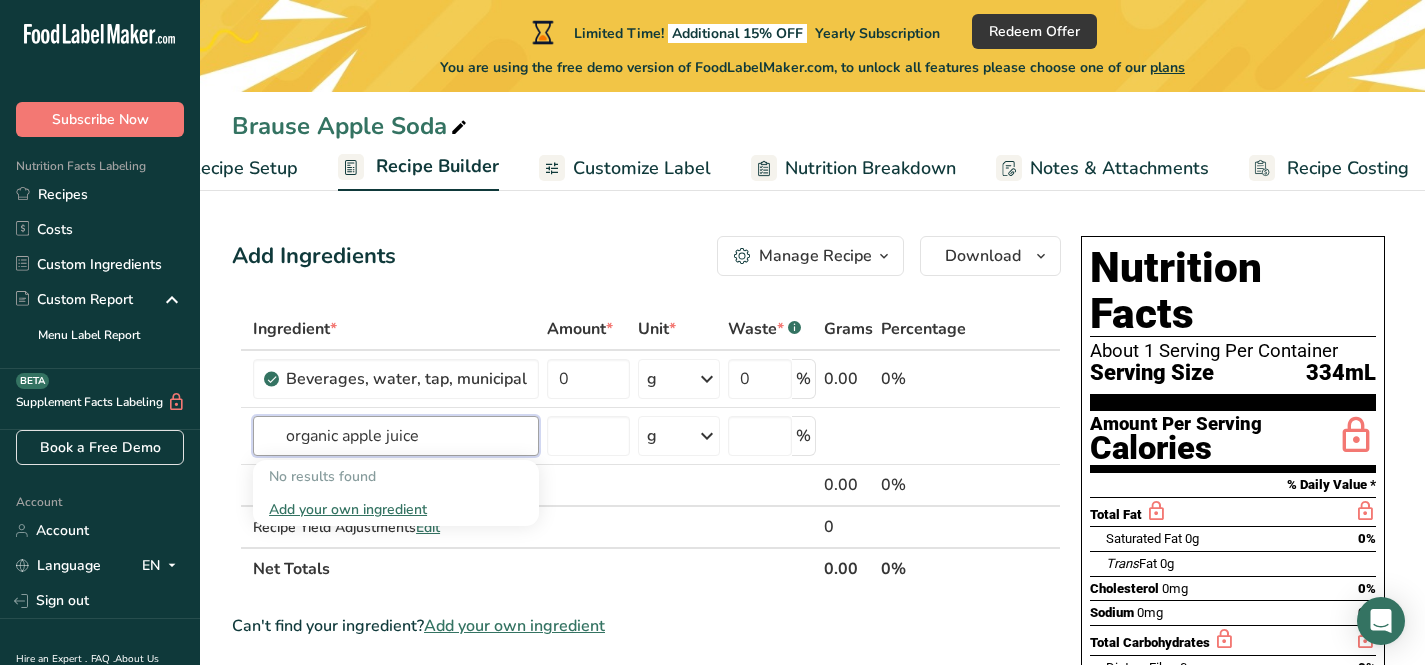 type on "organic apple juice" 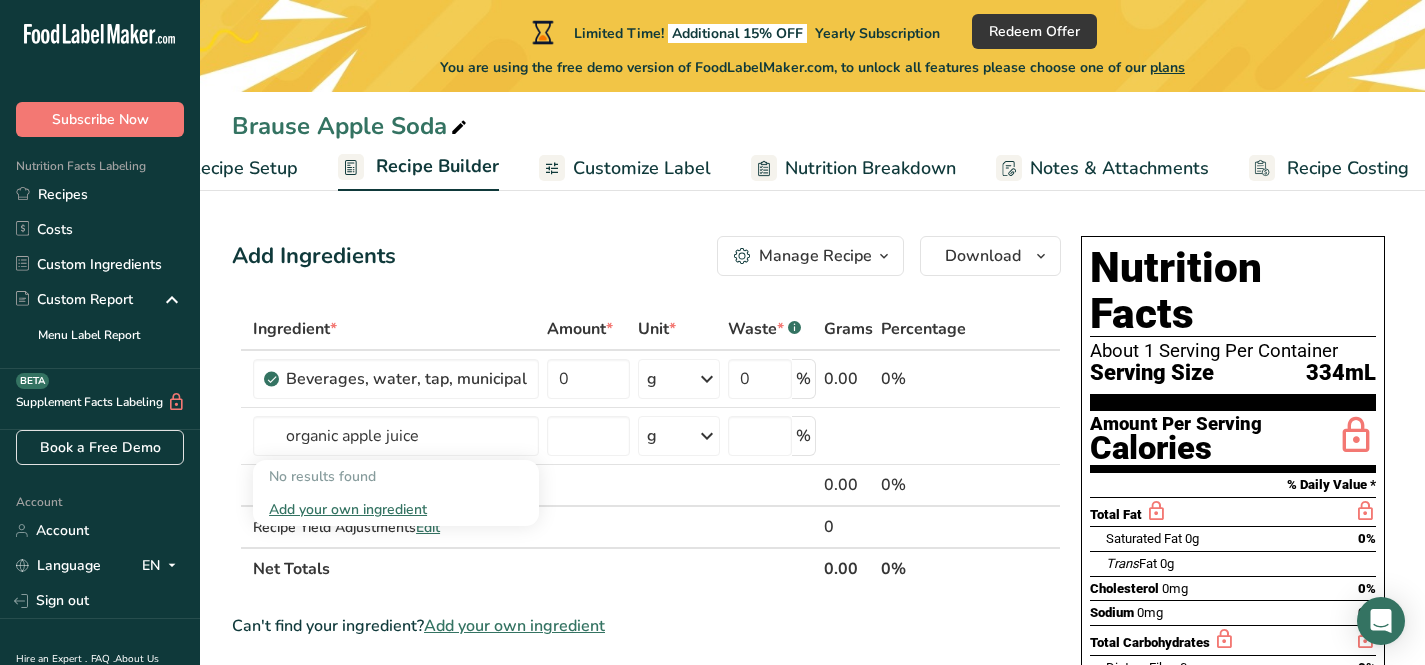 type 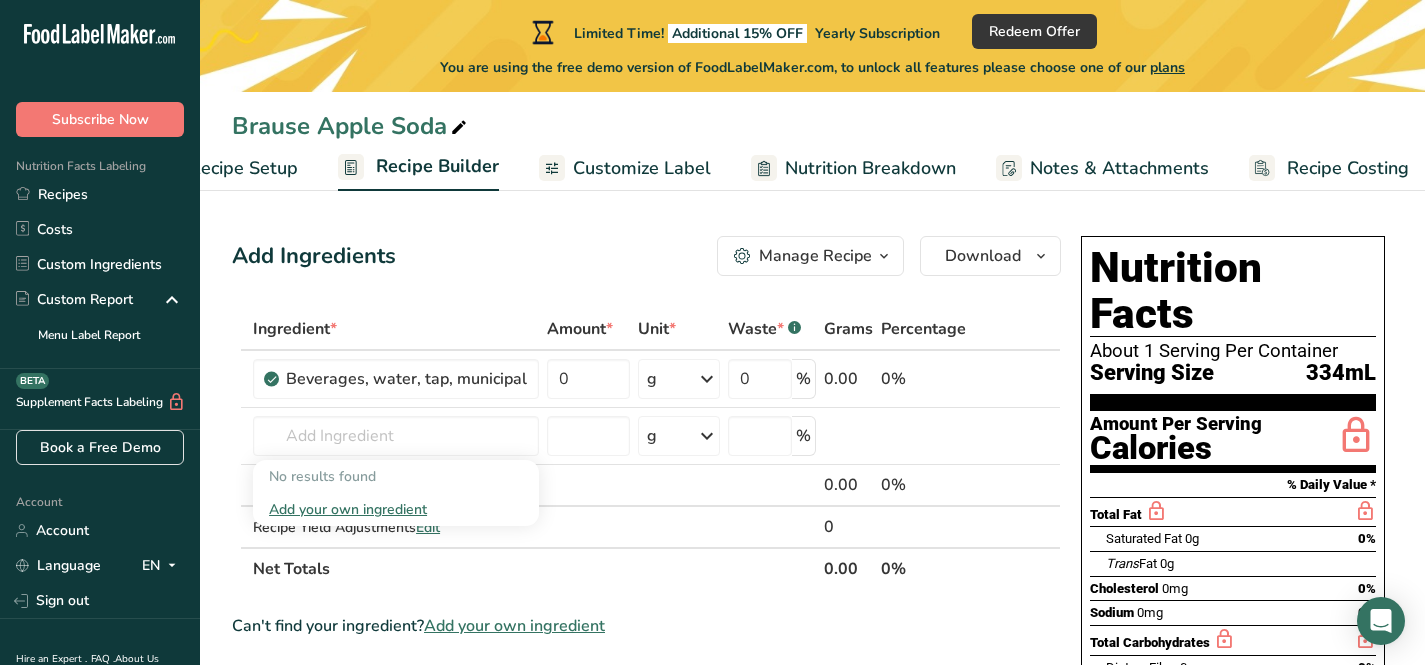 click on "Customize Label" at bounding box center [642, 168] 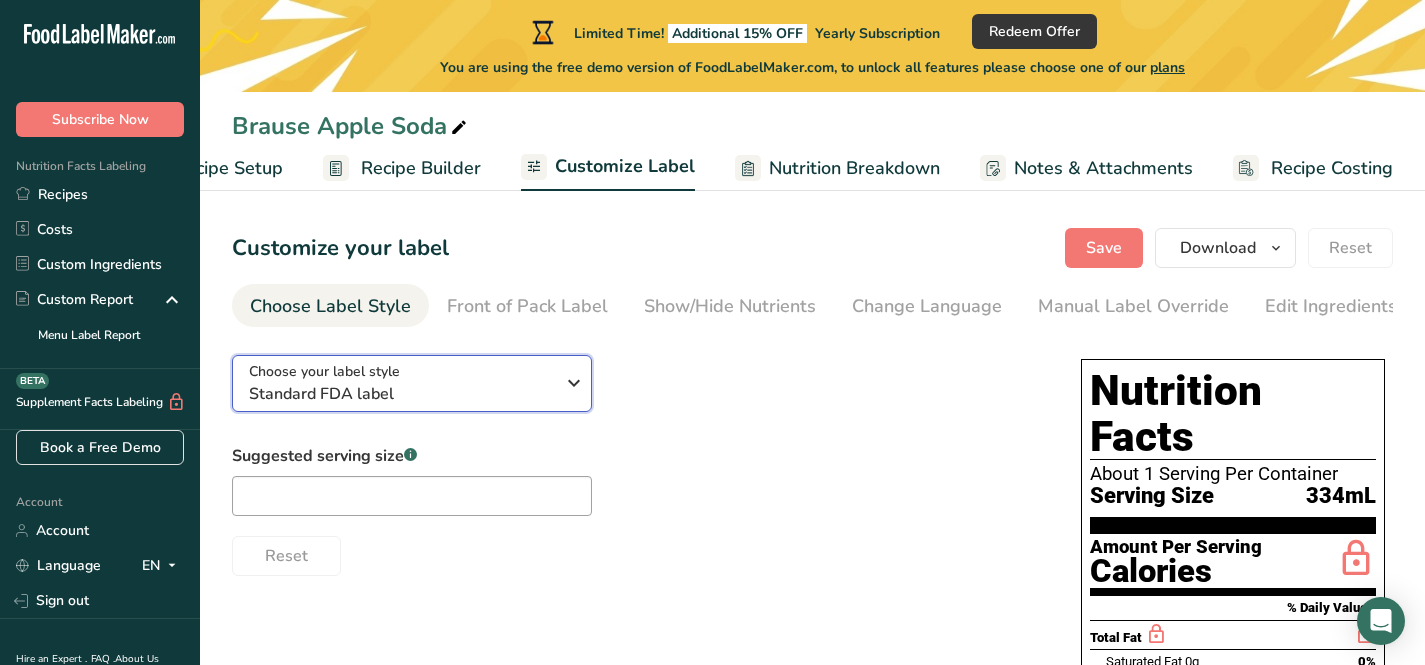 click at bounding box center [574, 383] 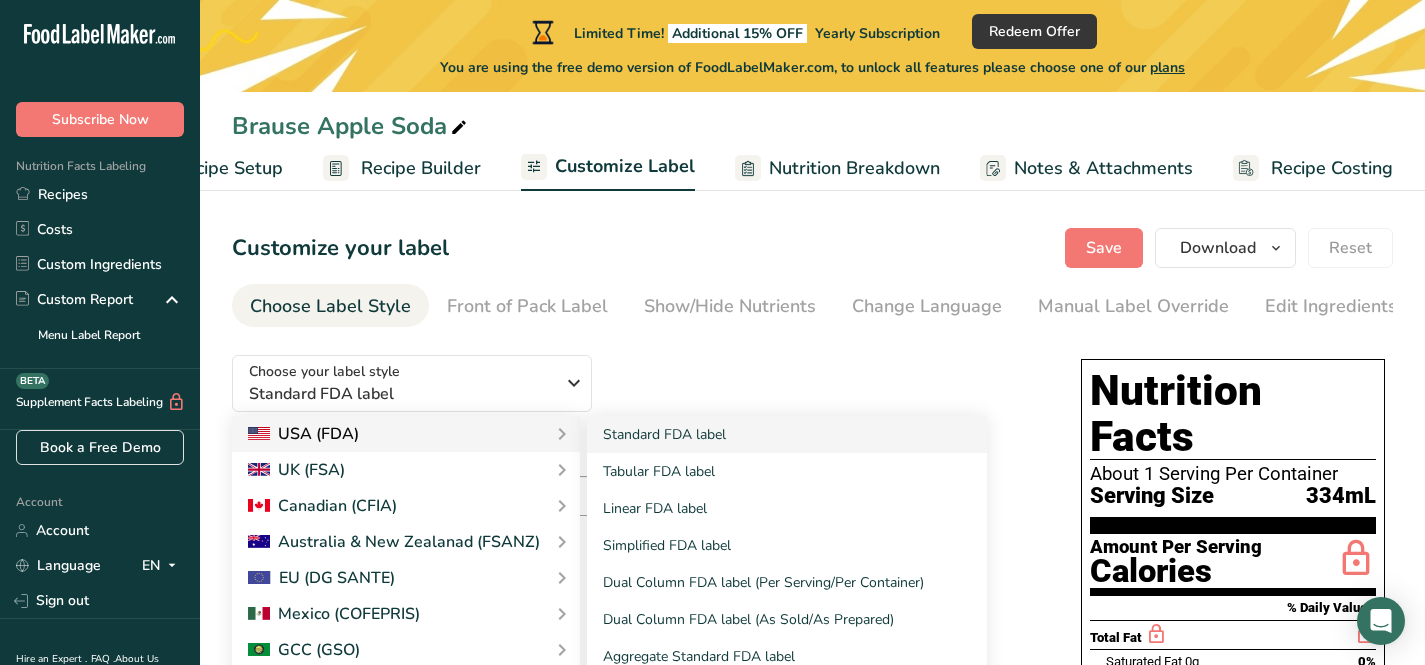 click at bounding box center [562, 434] 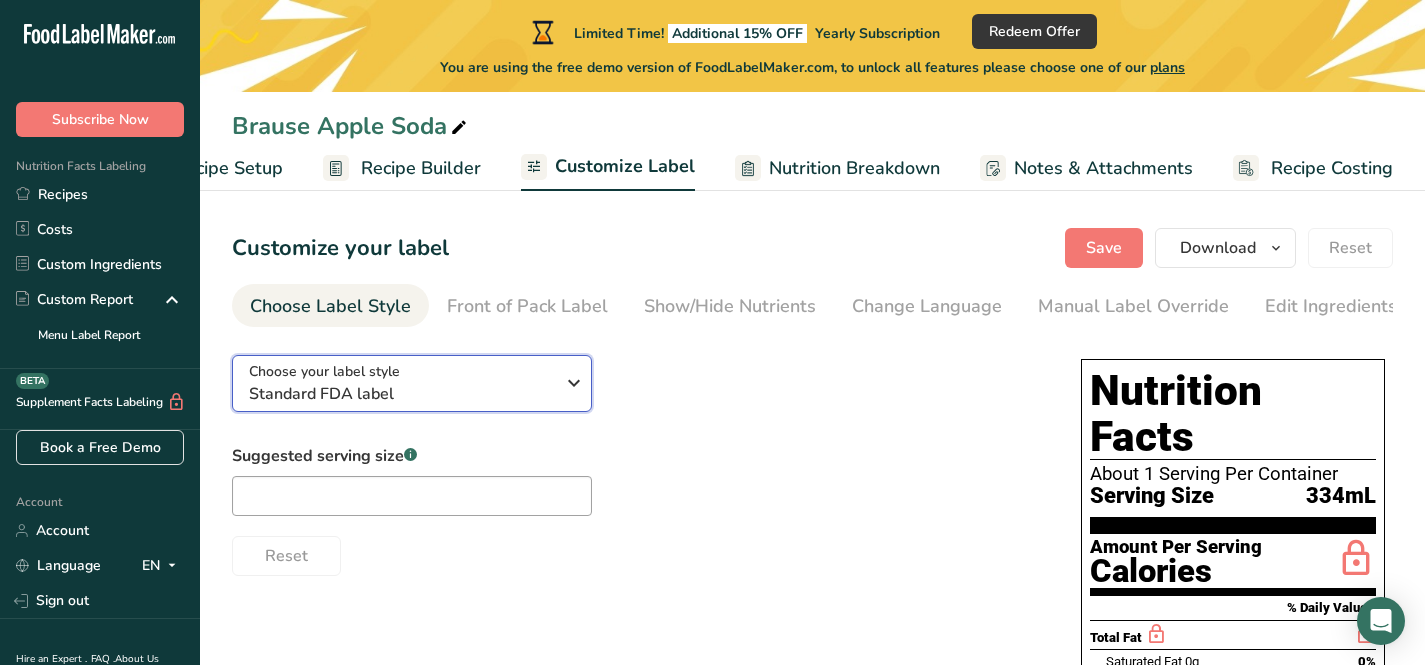 click at bounding box center (574, 383) 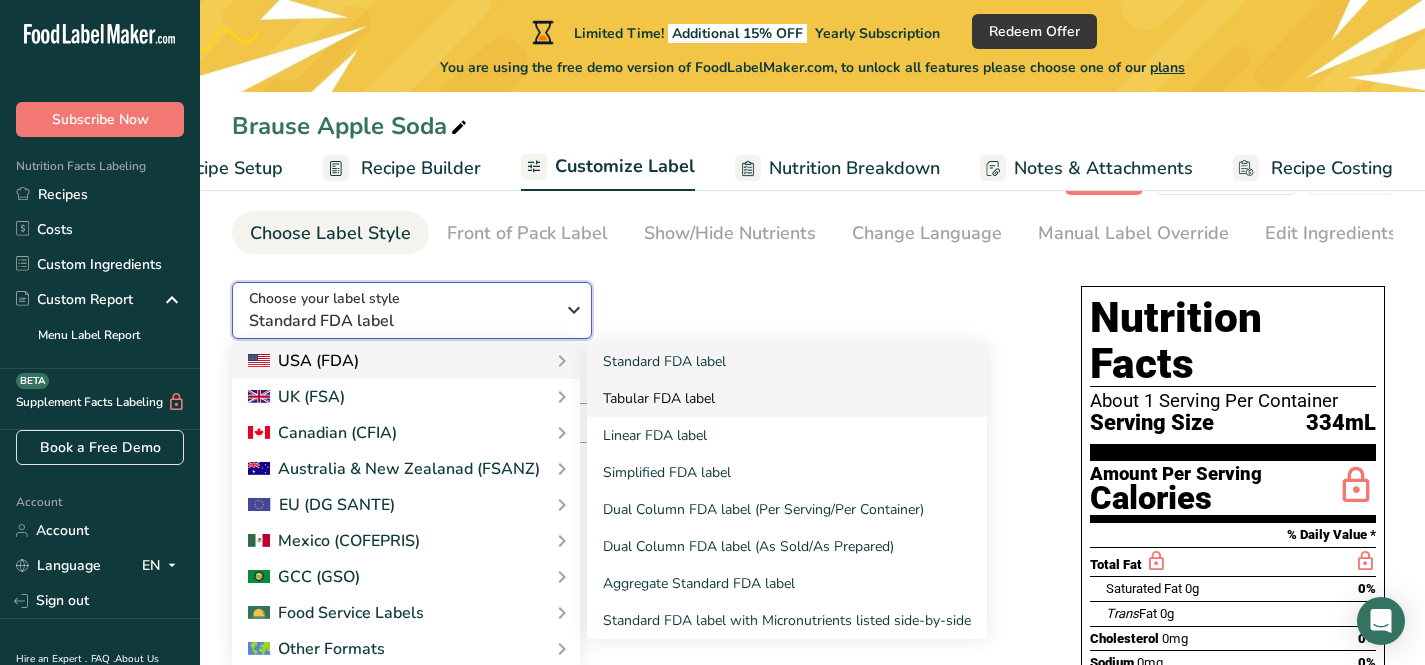 scroll, scrollTop: 83, scrollLeft: 0, axis: vertical 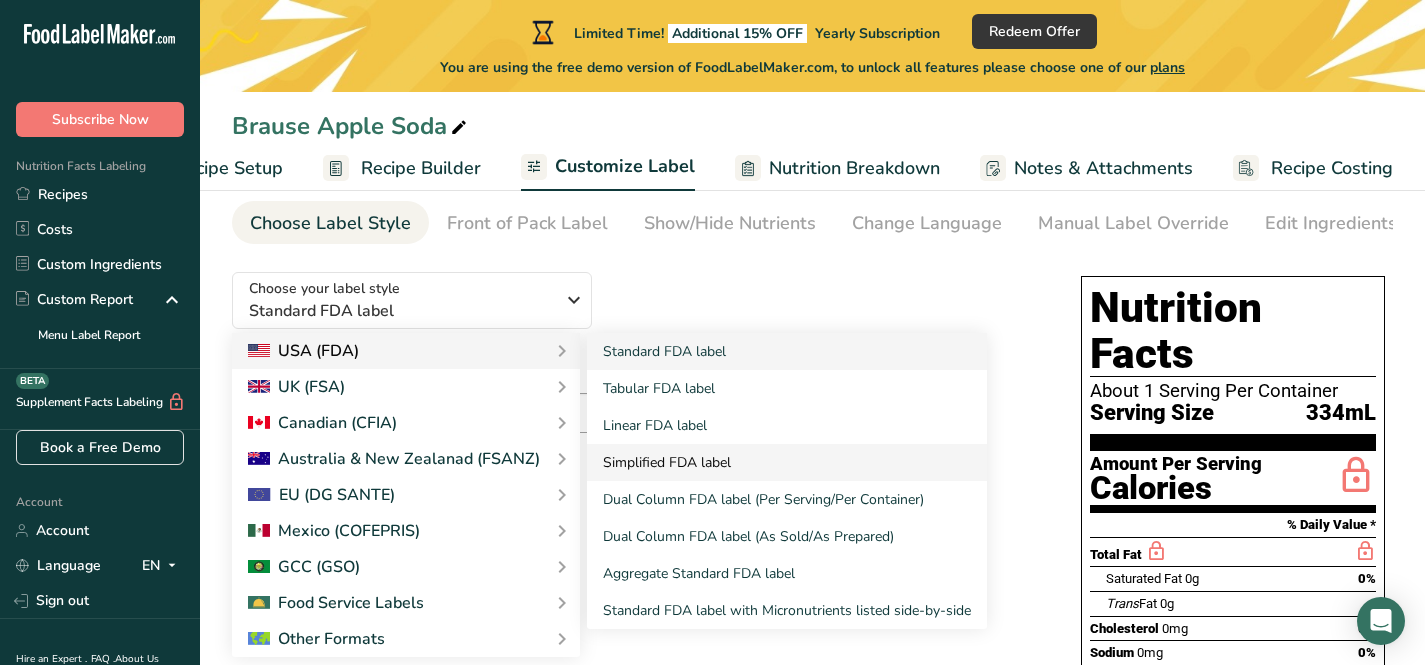 click on "Simplified FDA label" at bounding box center [787, 462] 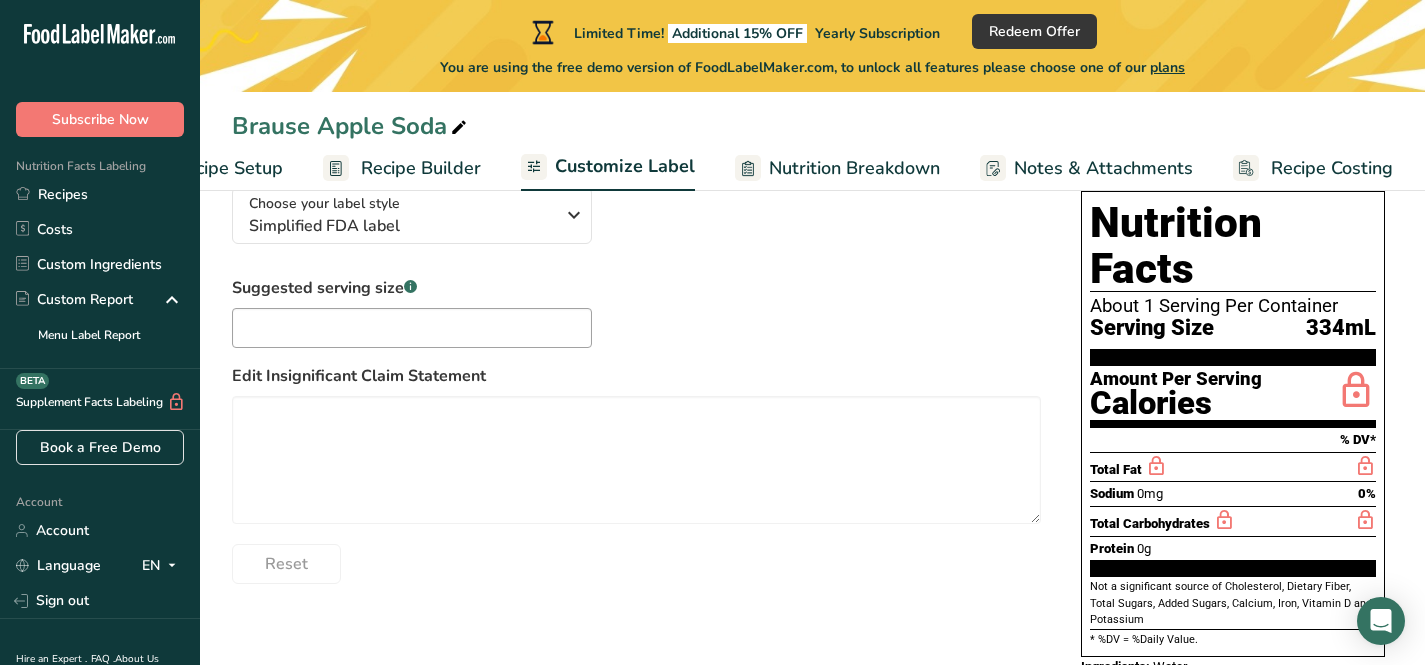 scroll, scrollTop: 169, scrollLeft: 0, axis: vertical 